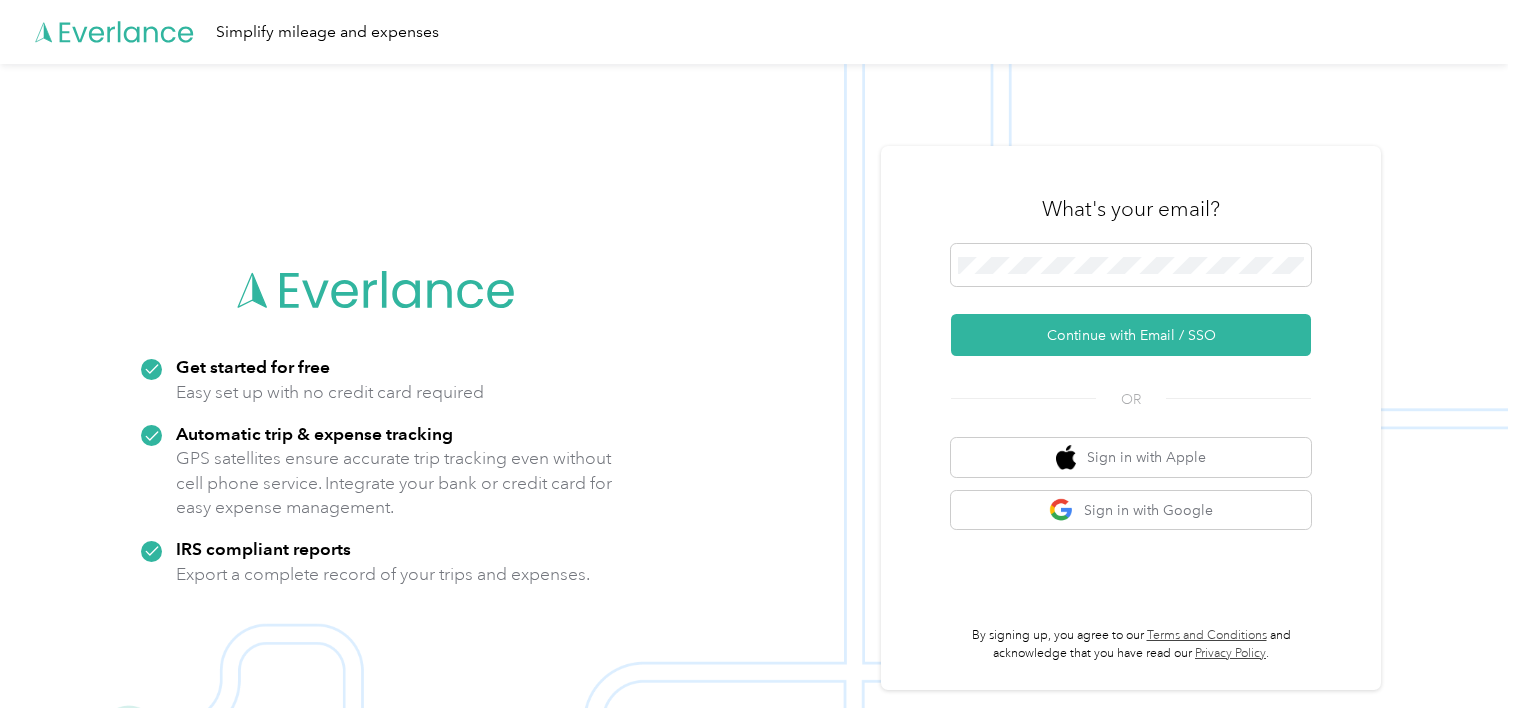 scroll, scrollTop: 0, scrollLeft: 0, axis: both 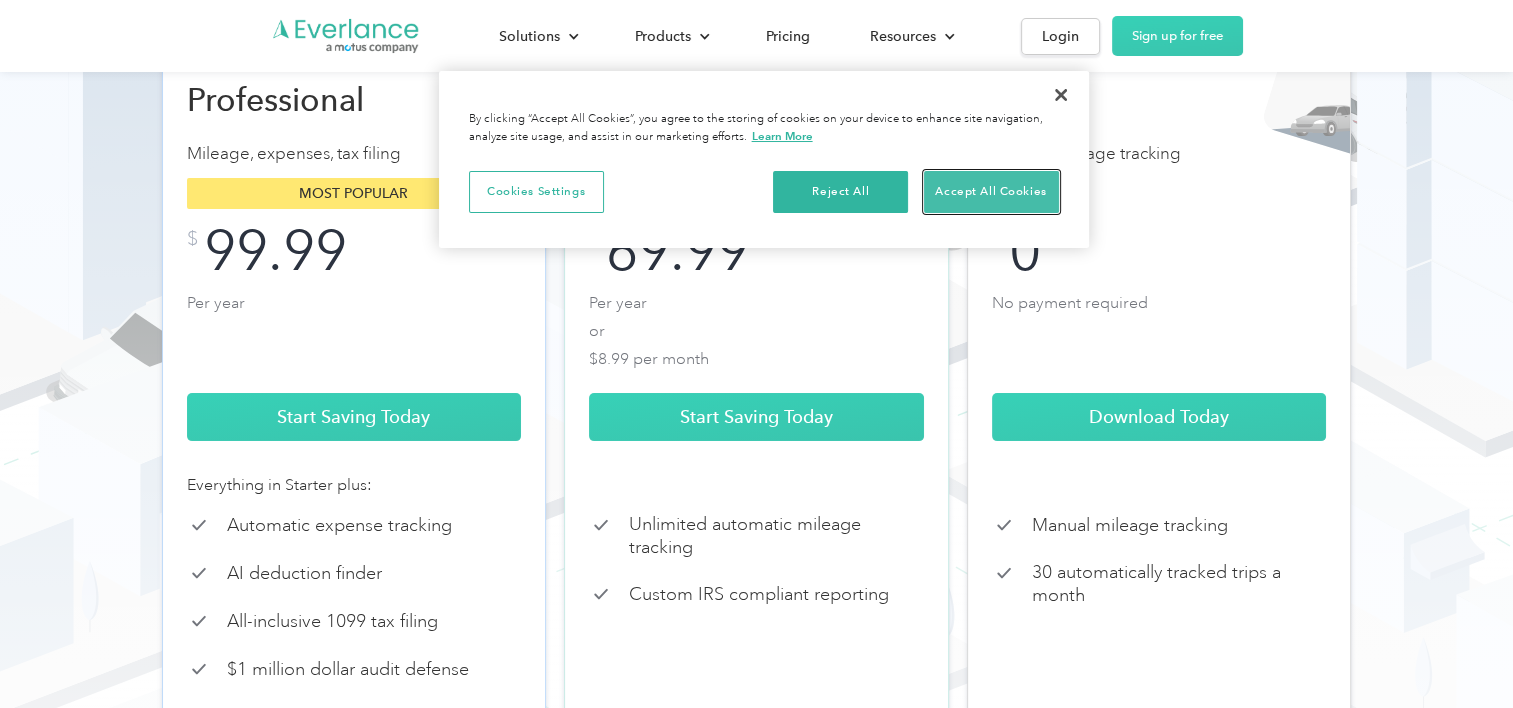 click on "Accept All Cookies" at bounding box center [991, 192] 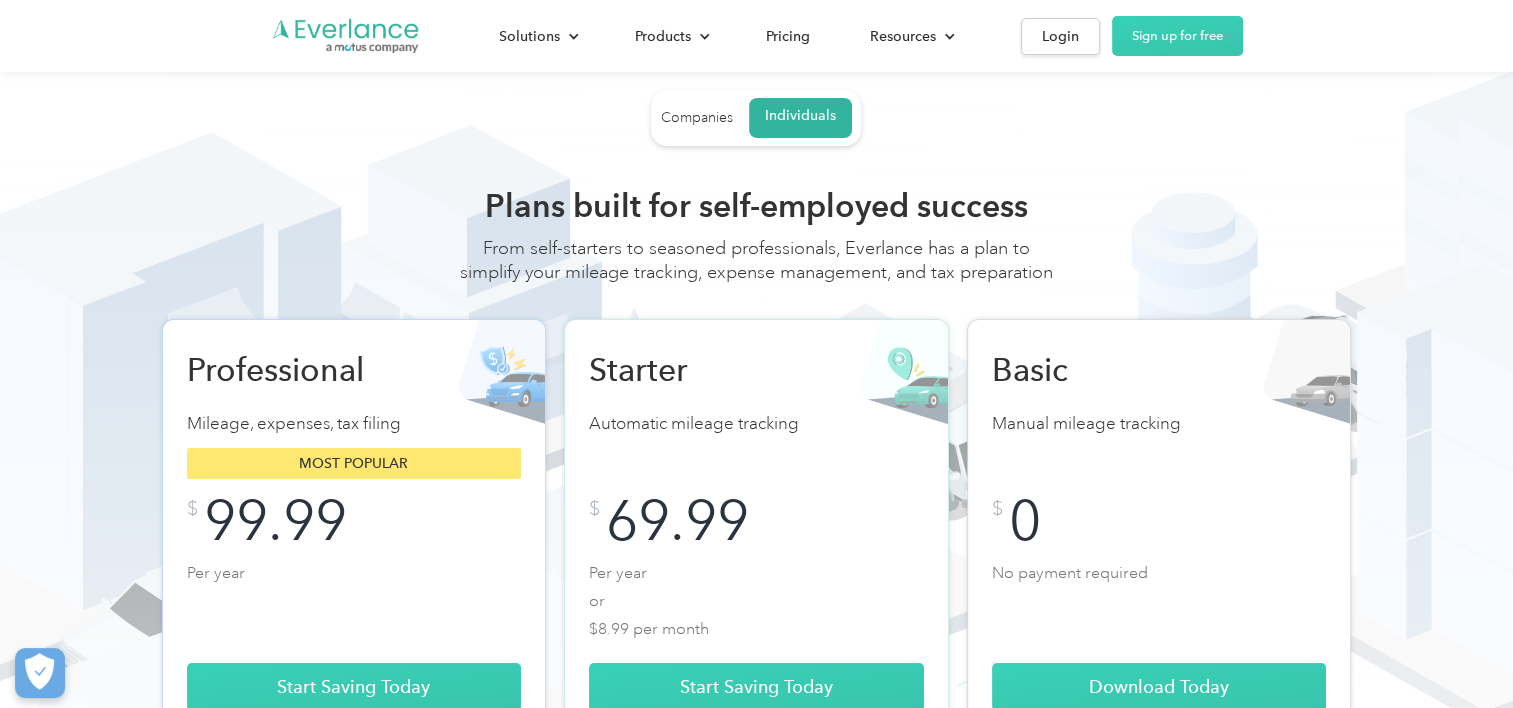 scroll, scrollTop: 0, scrollLeft: 0, axis: both 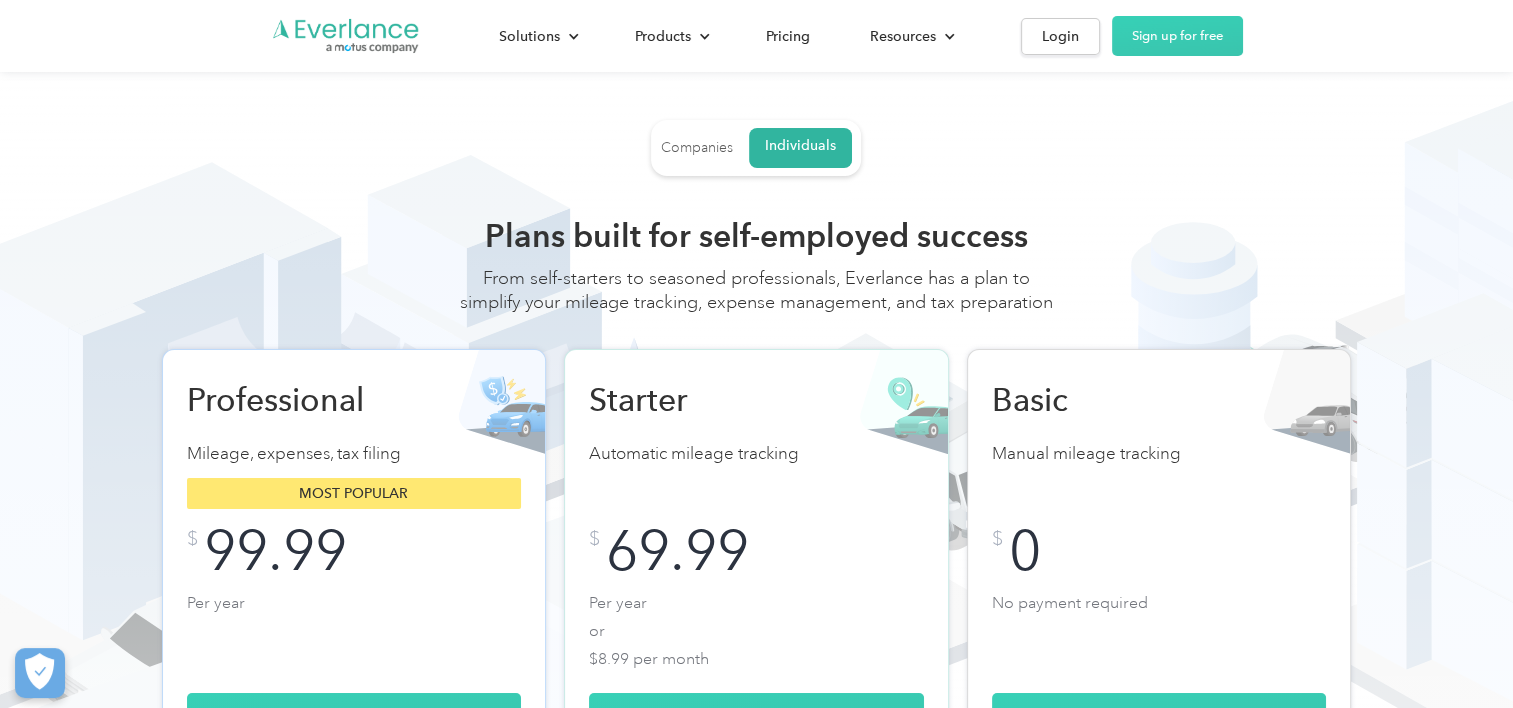 click on "Companies" at bounding box center [697, 148] 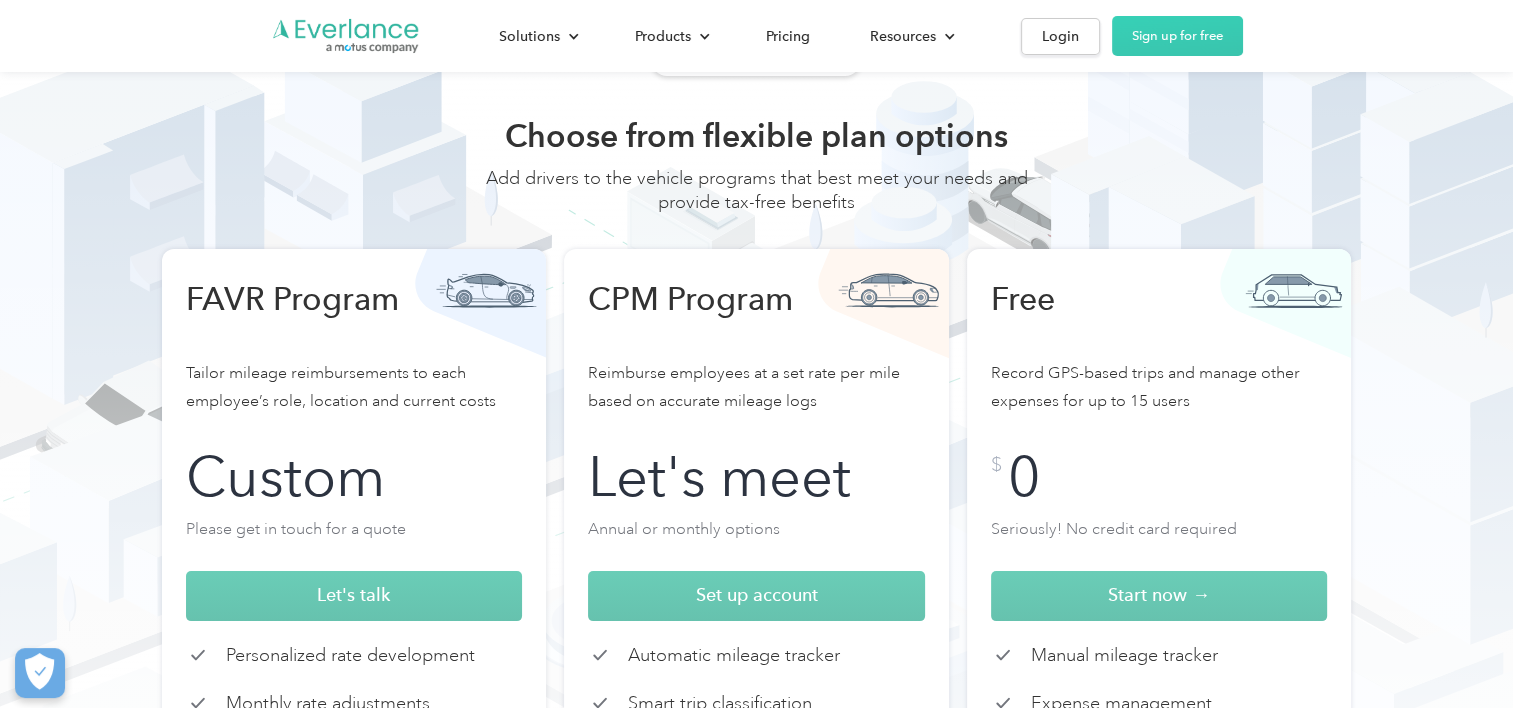 scroll, scrollTop: 0, scrollLeft: 0, axis: both 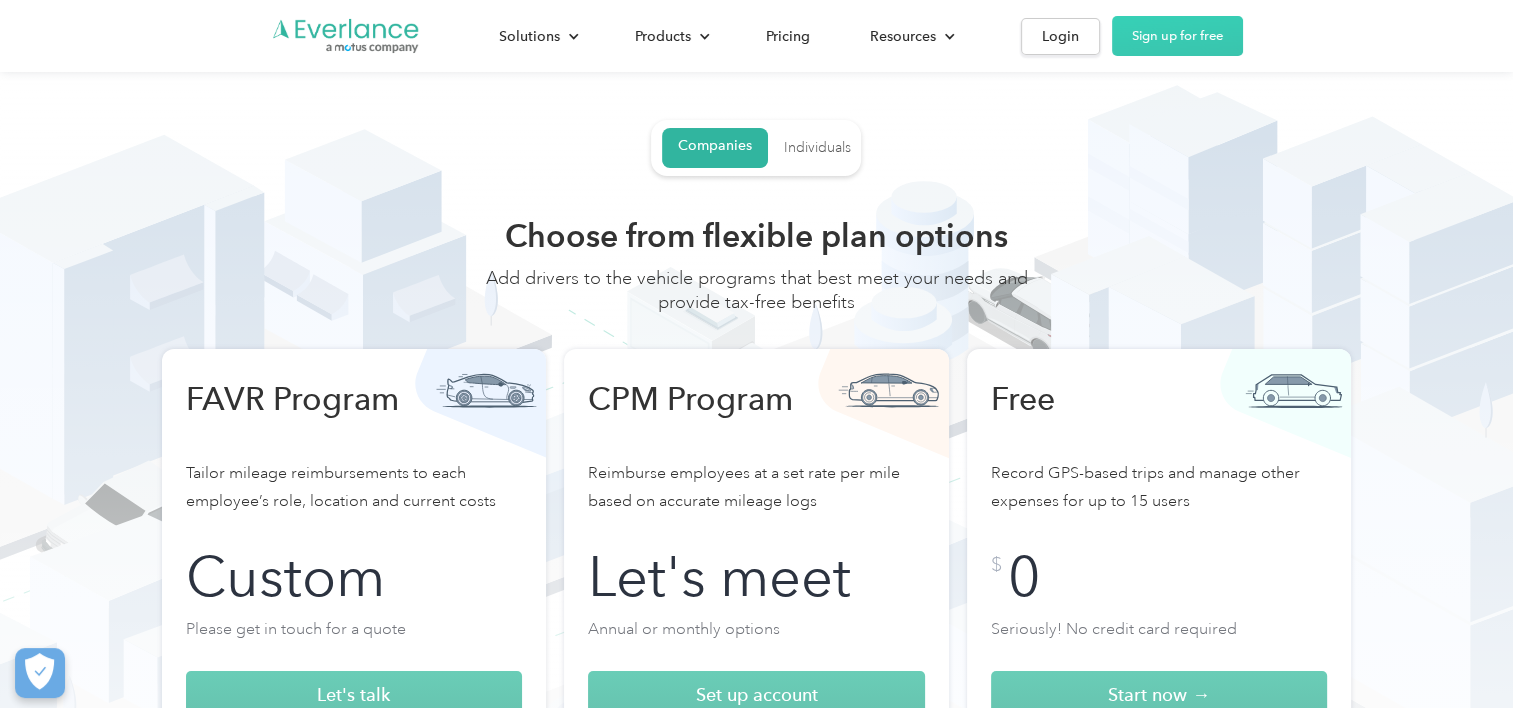 click on "Individuals" at bounding box center (817, 148) 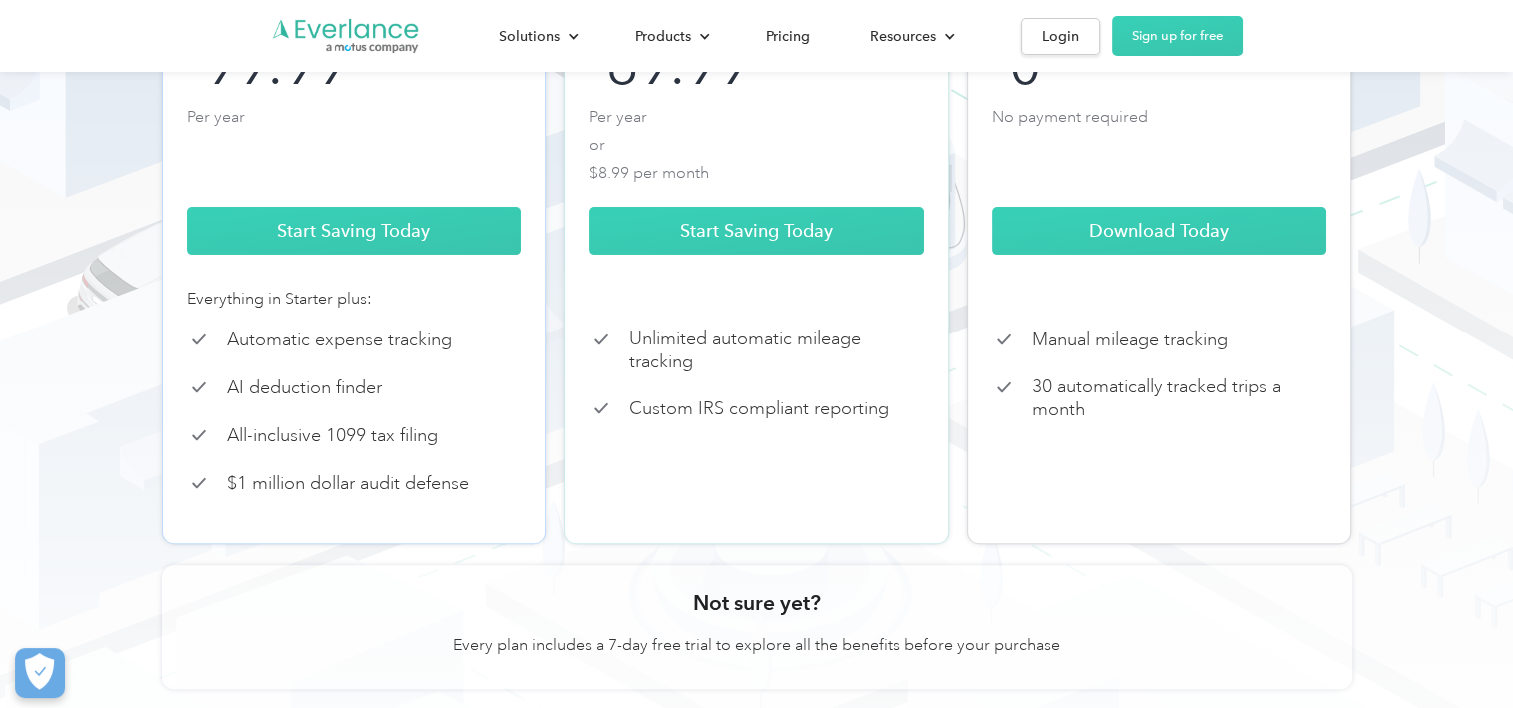 scroll, scrollTop: 500, scrollLeft: 0, axis: vertical 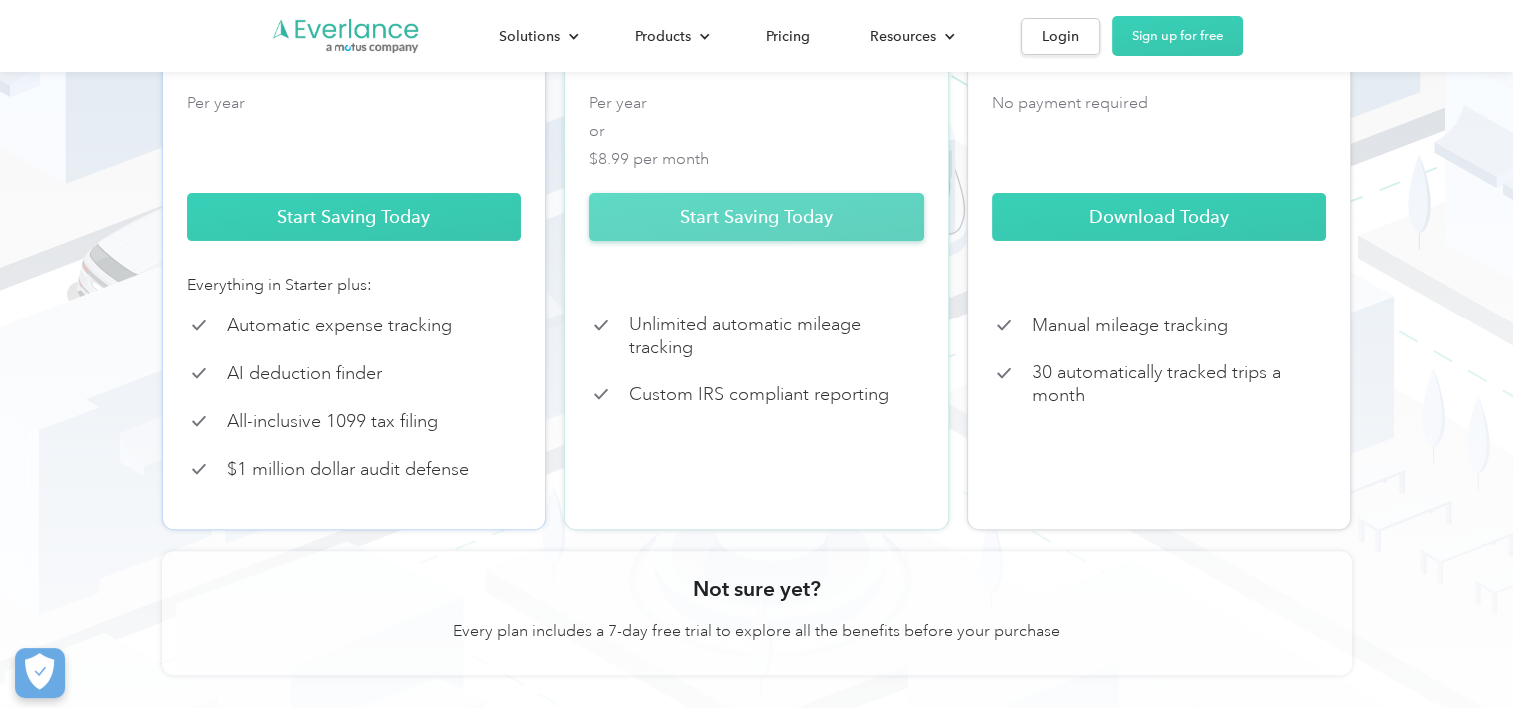 click on "Start Saving Today" at bounding box center (756, 217) 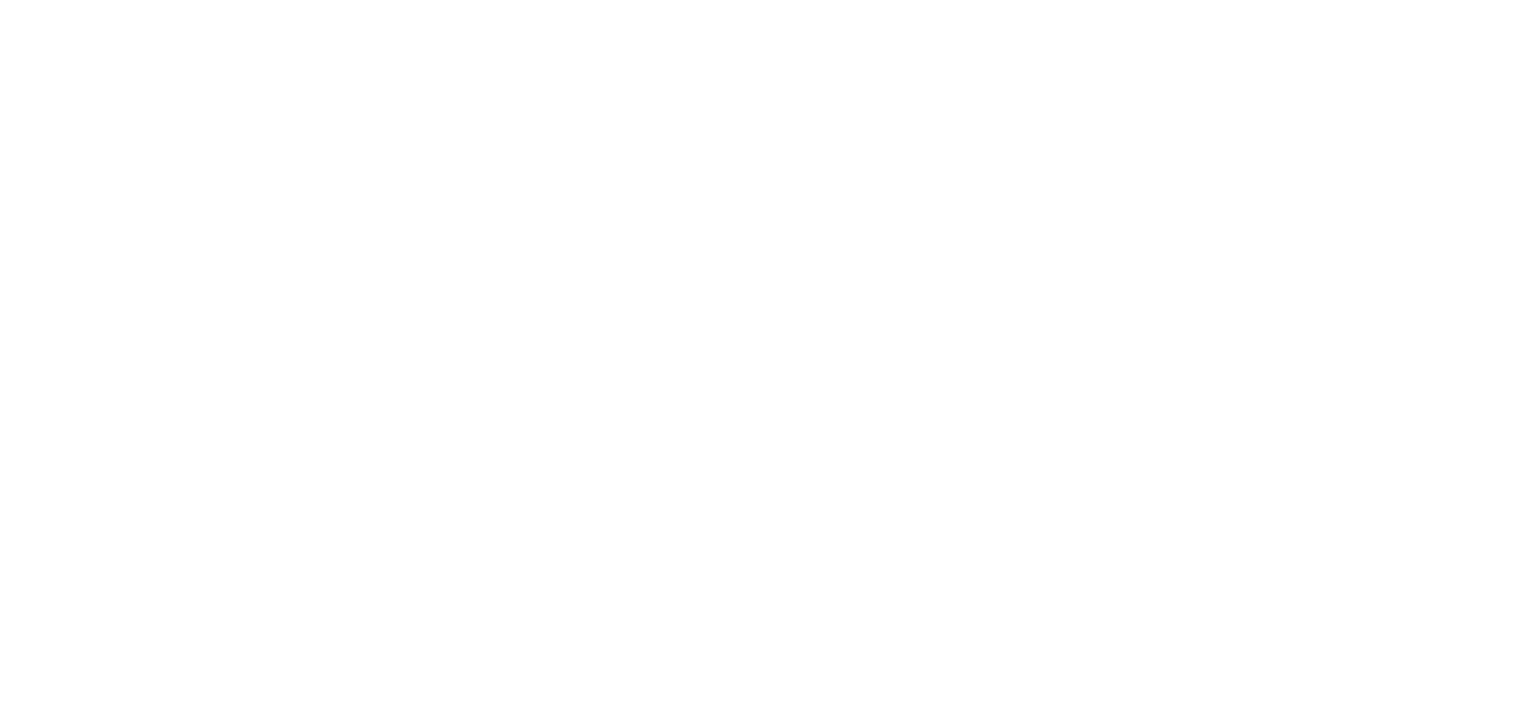 scroll, scrollTop: 0, scrollLeft: 0, axis: both 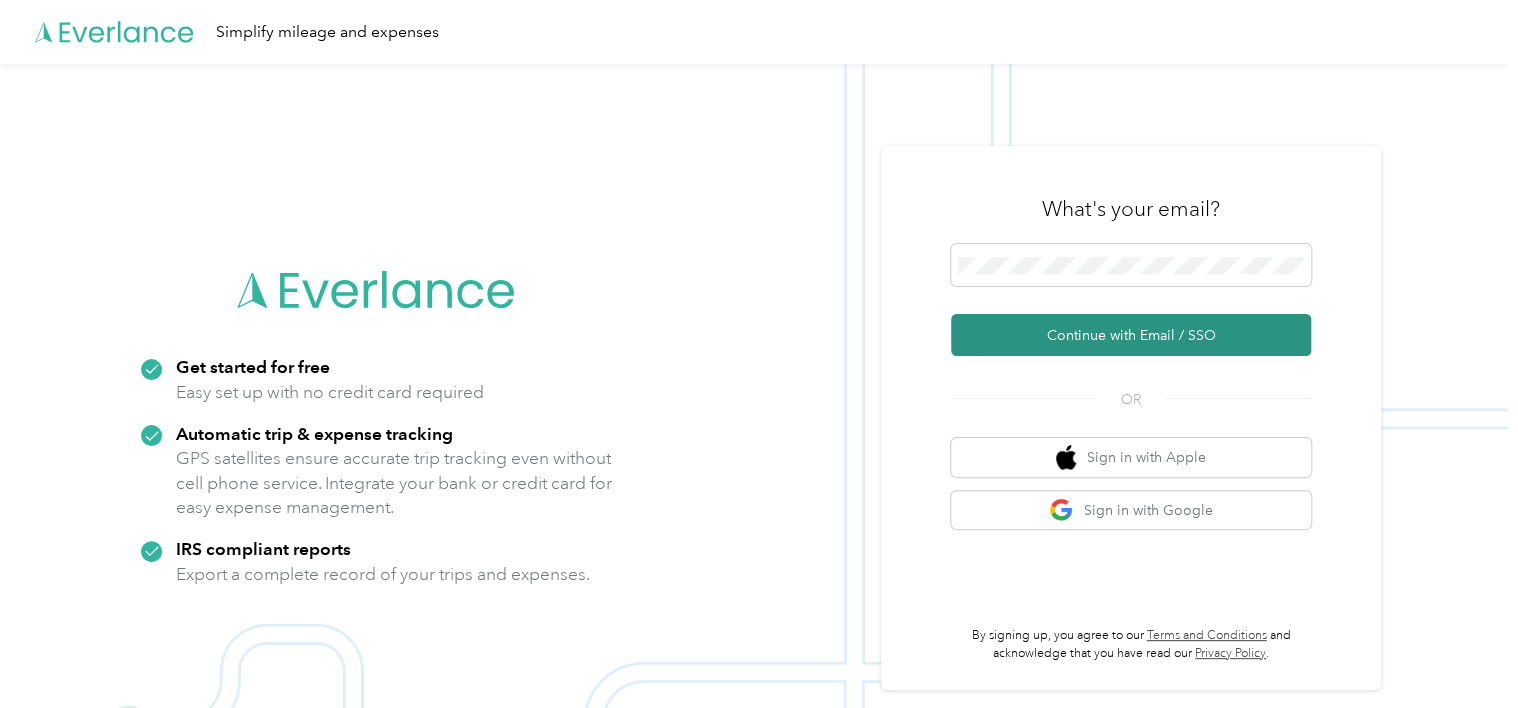 click on "Continue with Email / SSO" at bounding box center (1131, 335) 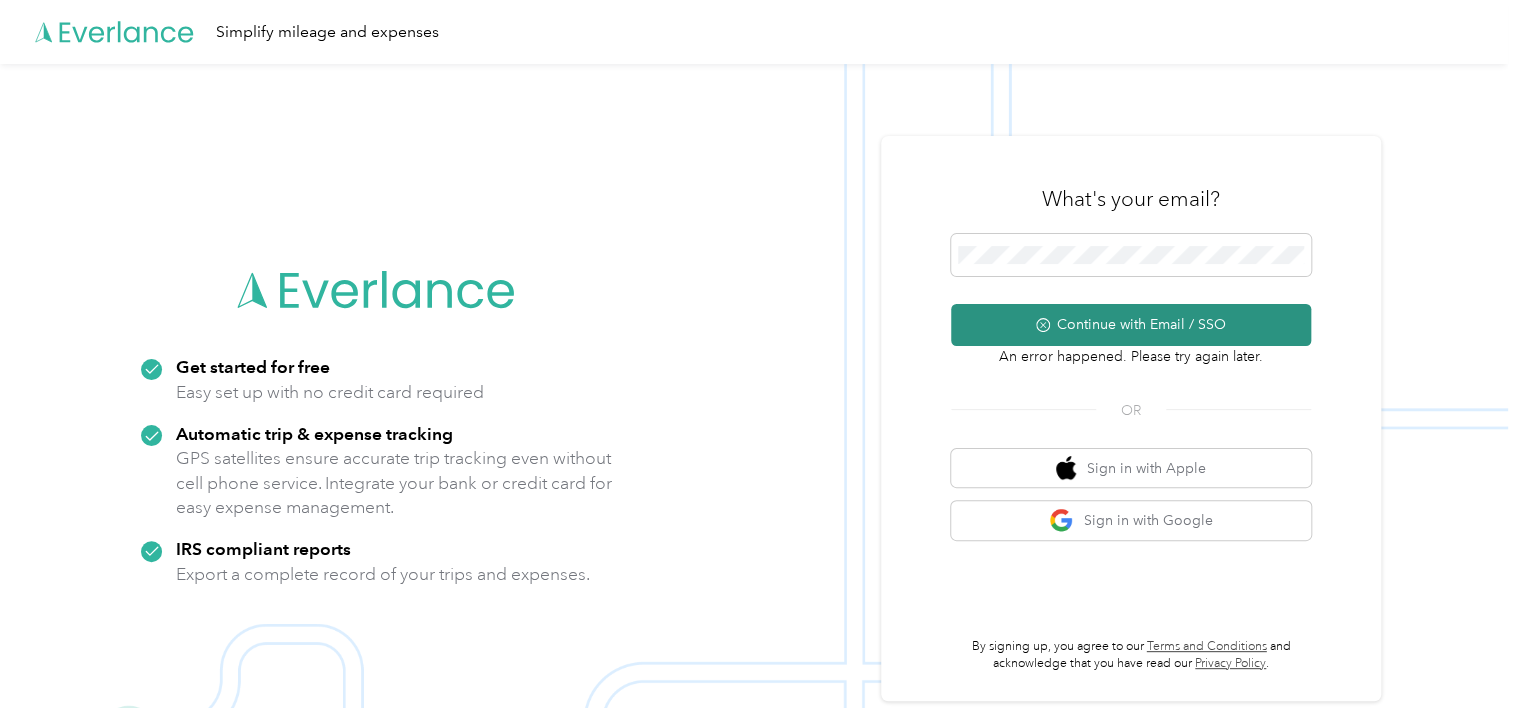 click on "Continue with Email / SSO" at bounding box center [1131, 325] 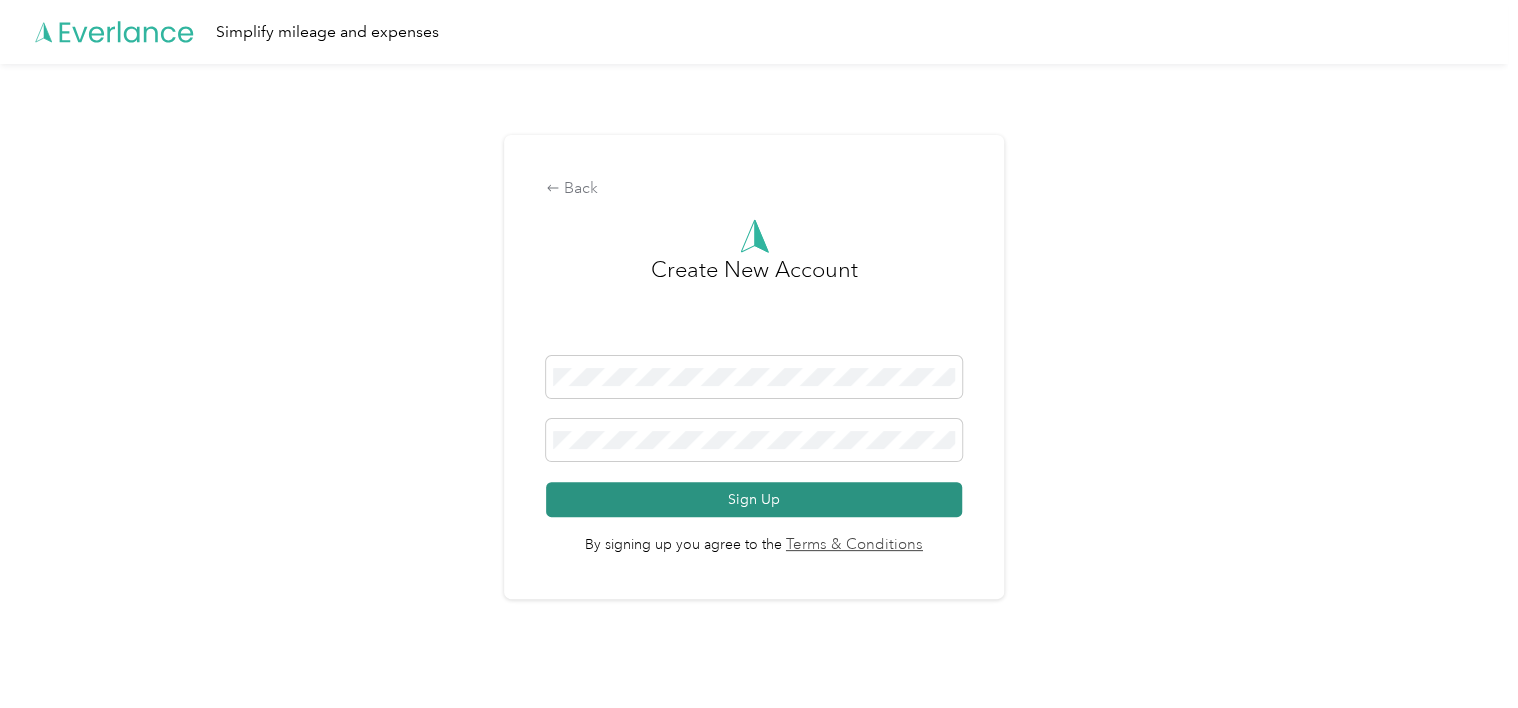 click on "Sign Up" at bounding box center [753, 499] 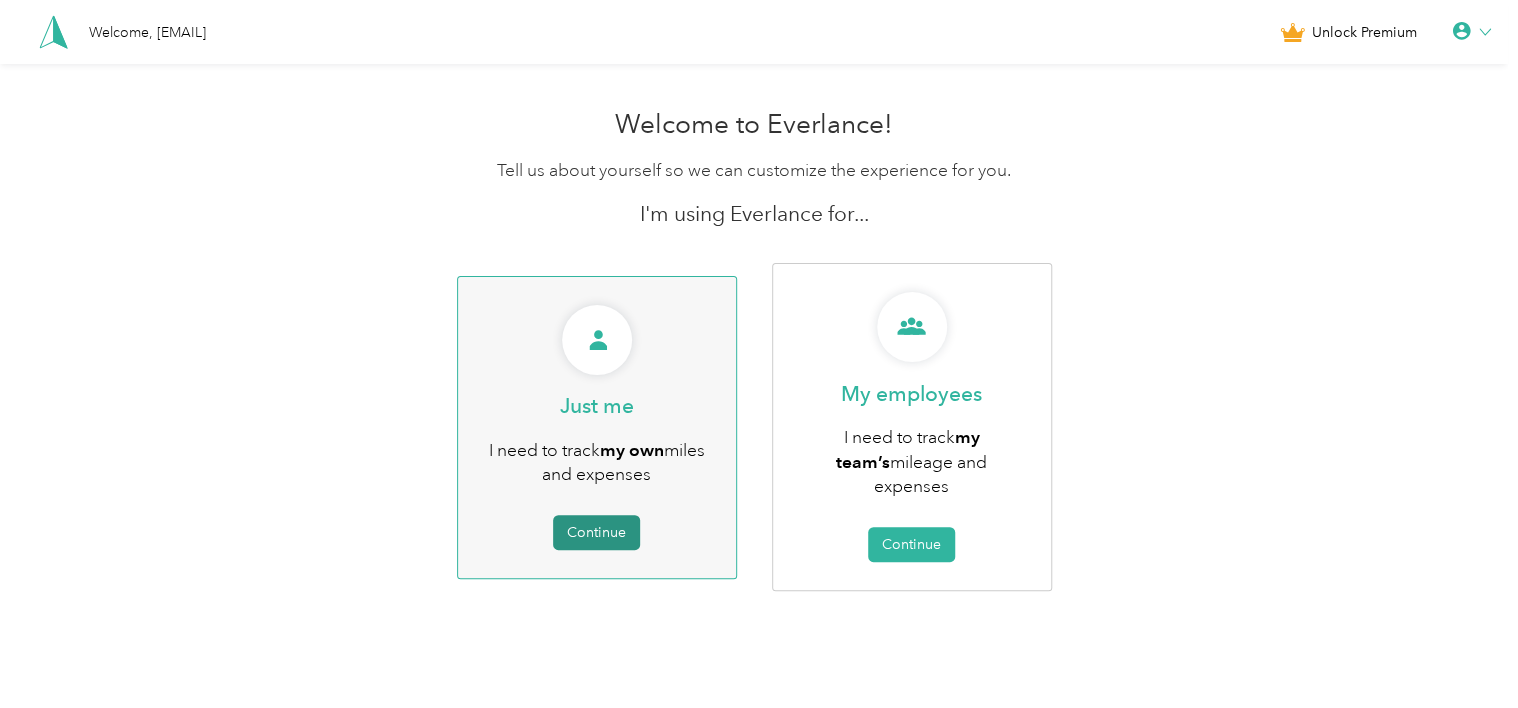 click on "Continue" at bounding box center (596, 532) 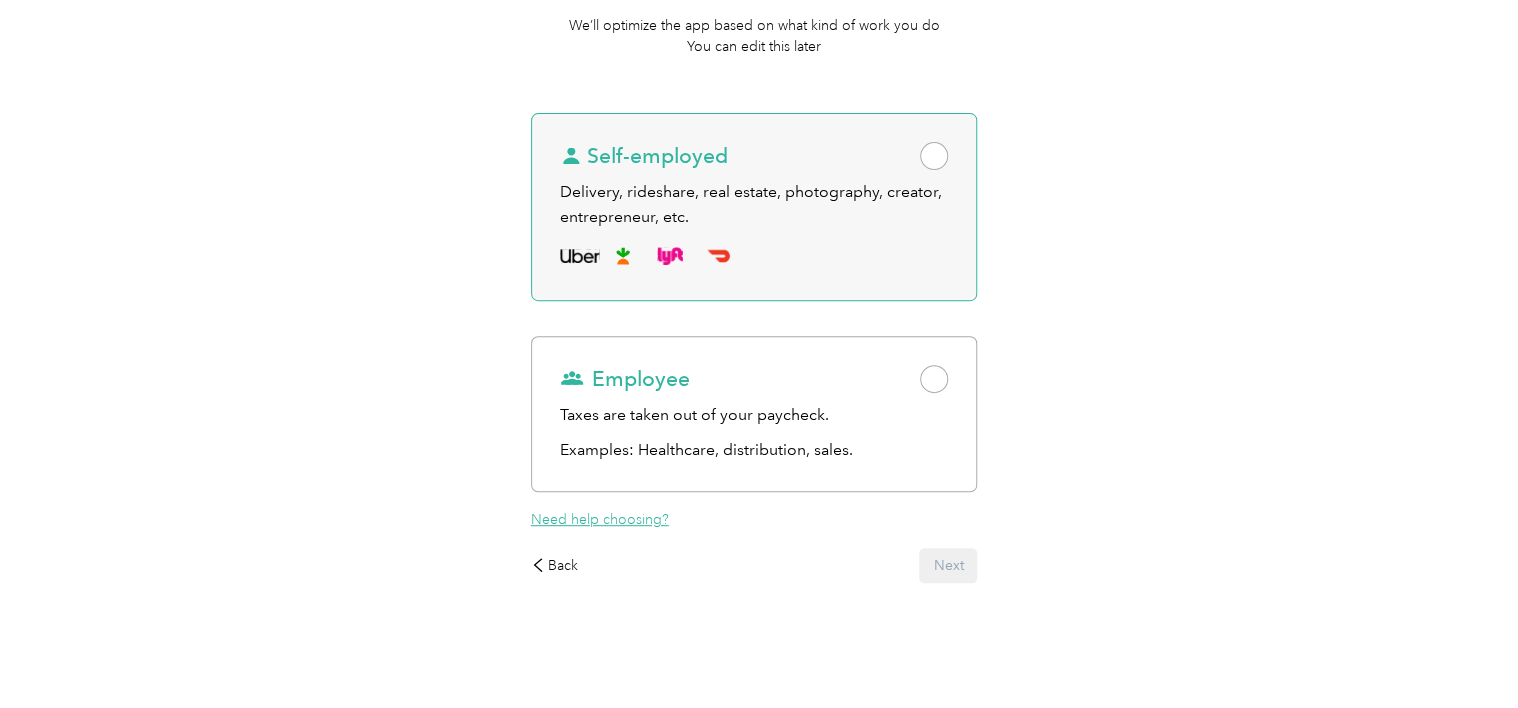scroll, scrollTop: 130, scrollLeft: 0, axis: vertical 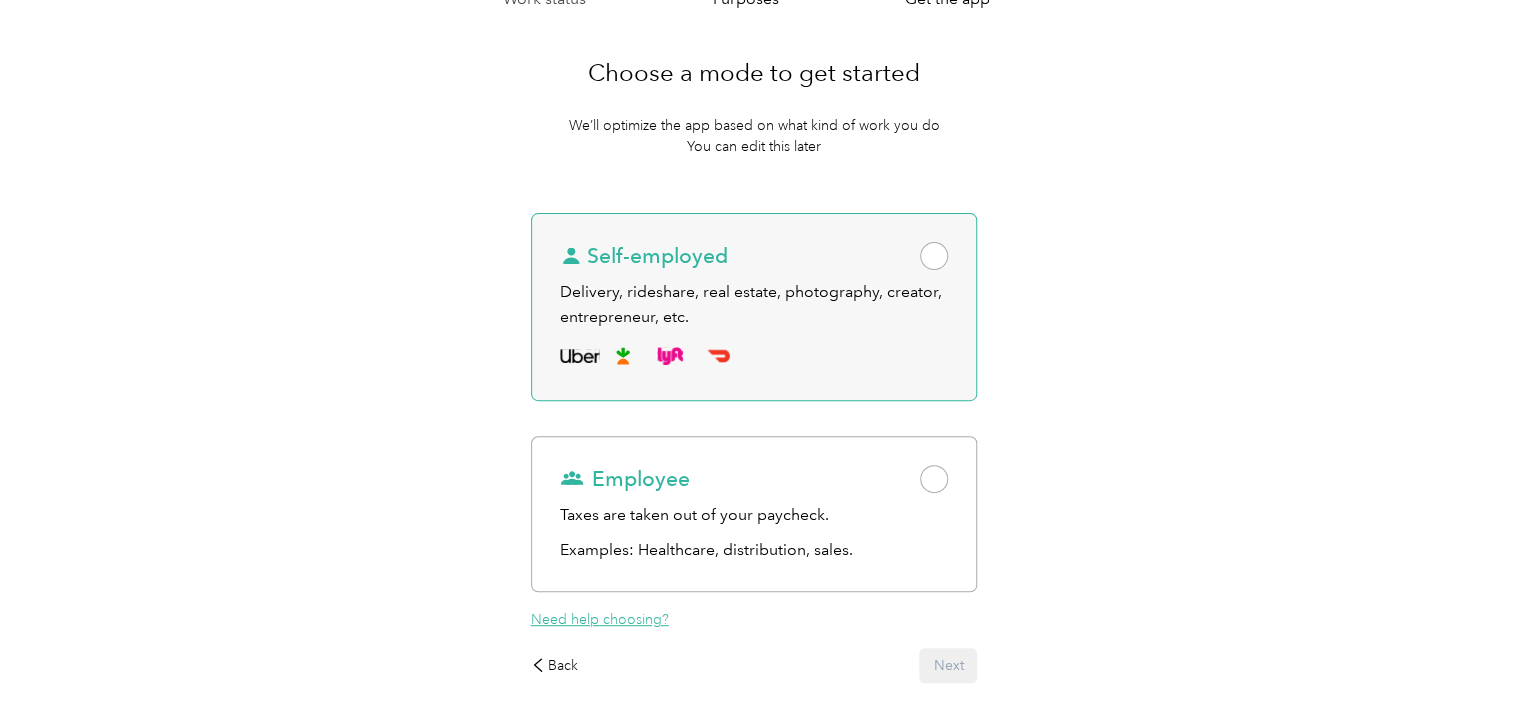 click at bounding box center (934, 256) 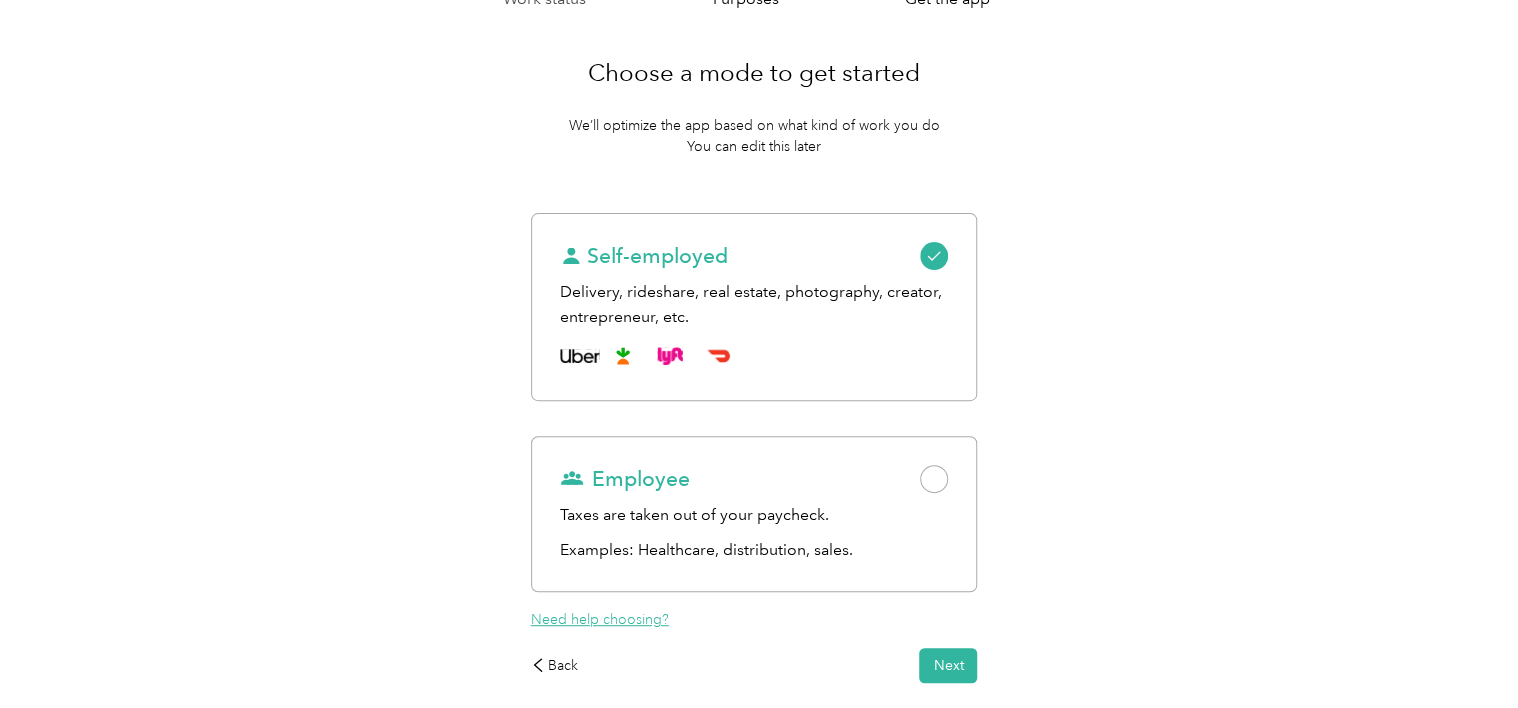 scroll, scrollTop: 230, scrollLeft: 0, axis: vertical 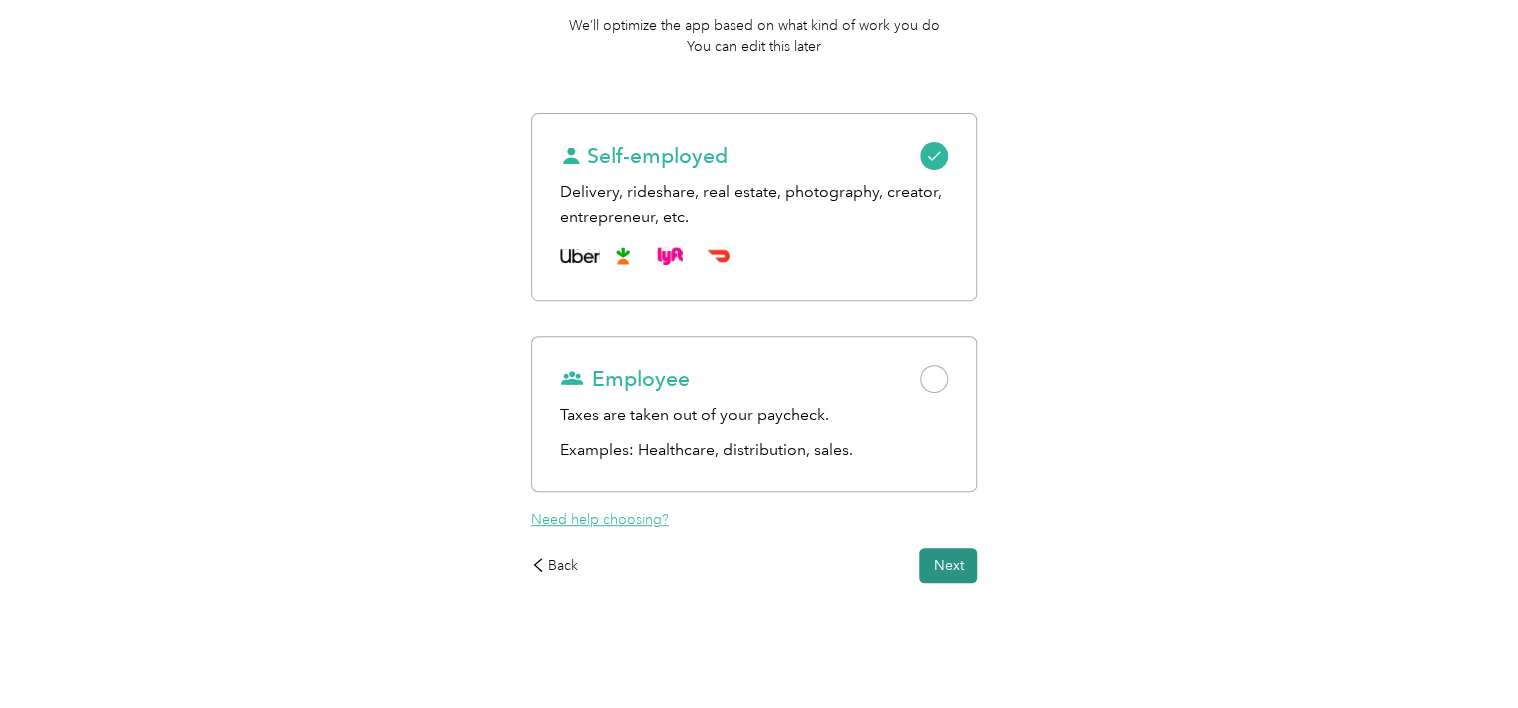 click on "Next" at bounding box center (948, 565) 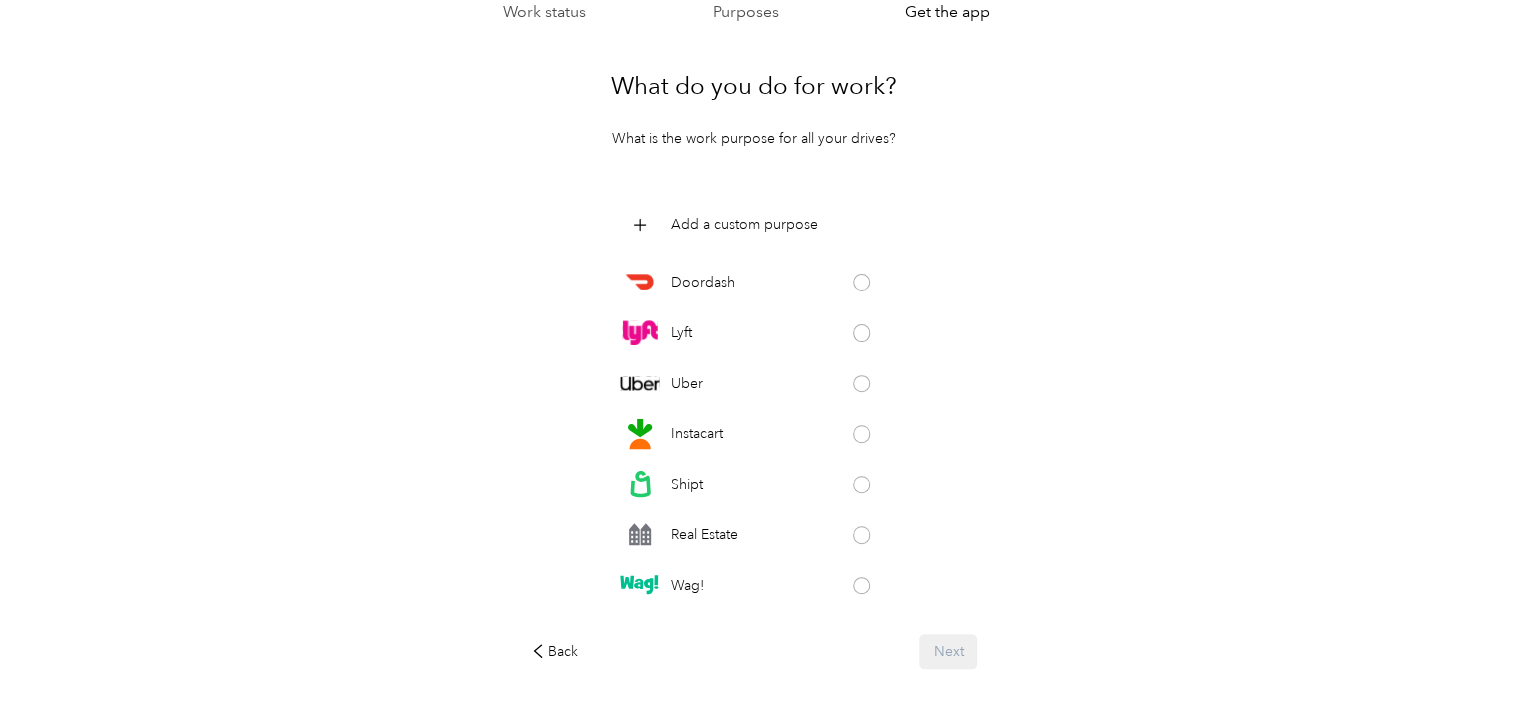 scroll, scrollTop: 200, scrollLeft: 0, axis: vertical 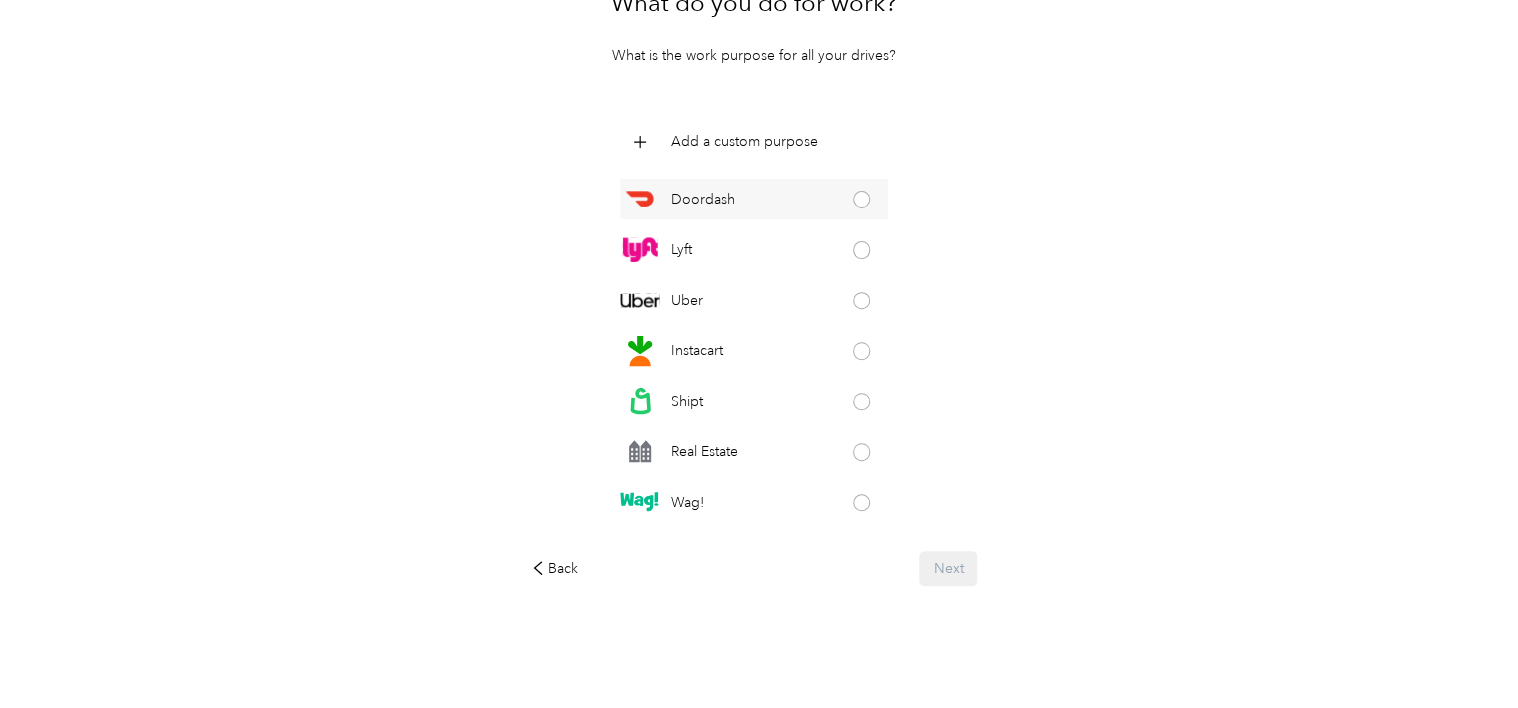click at bounding box center (862, 200) 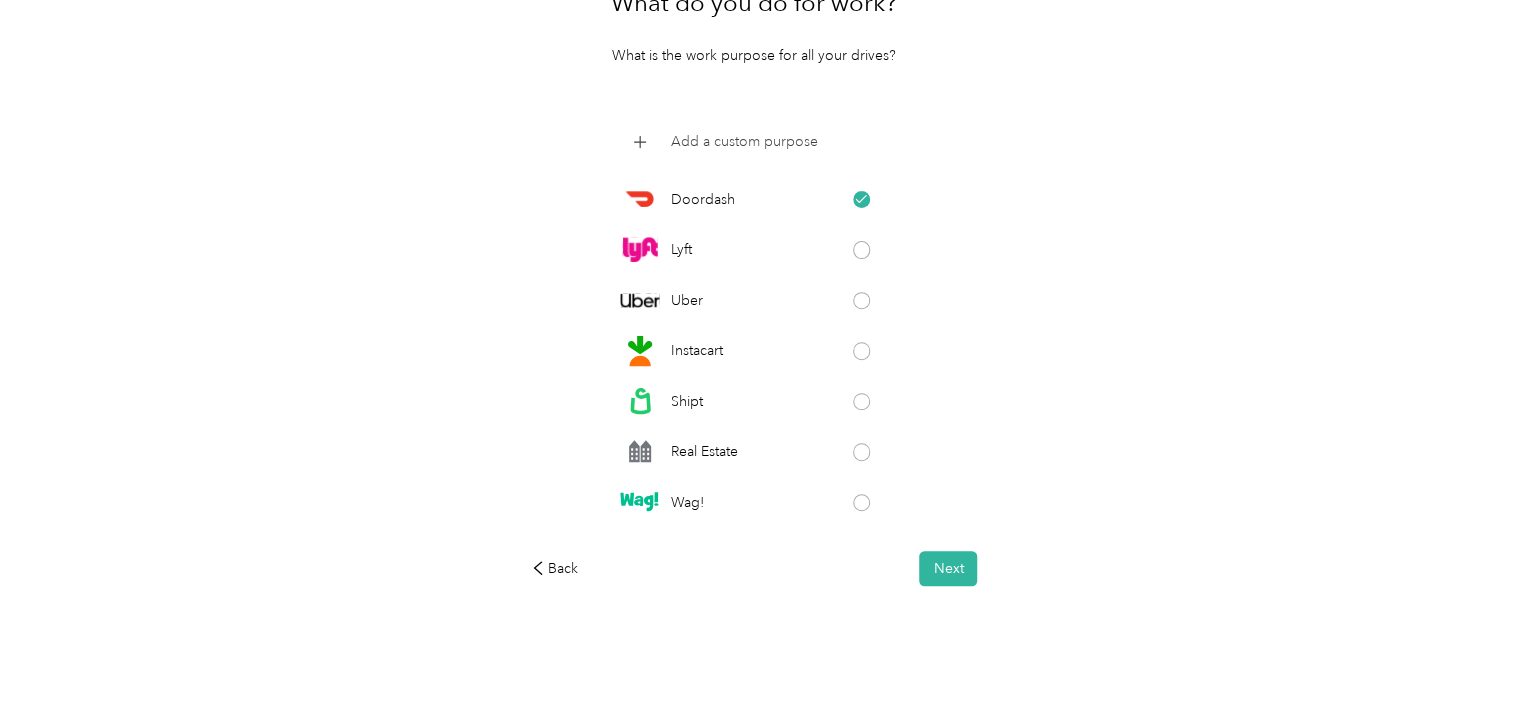 click 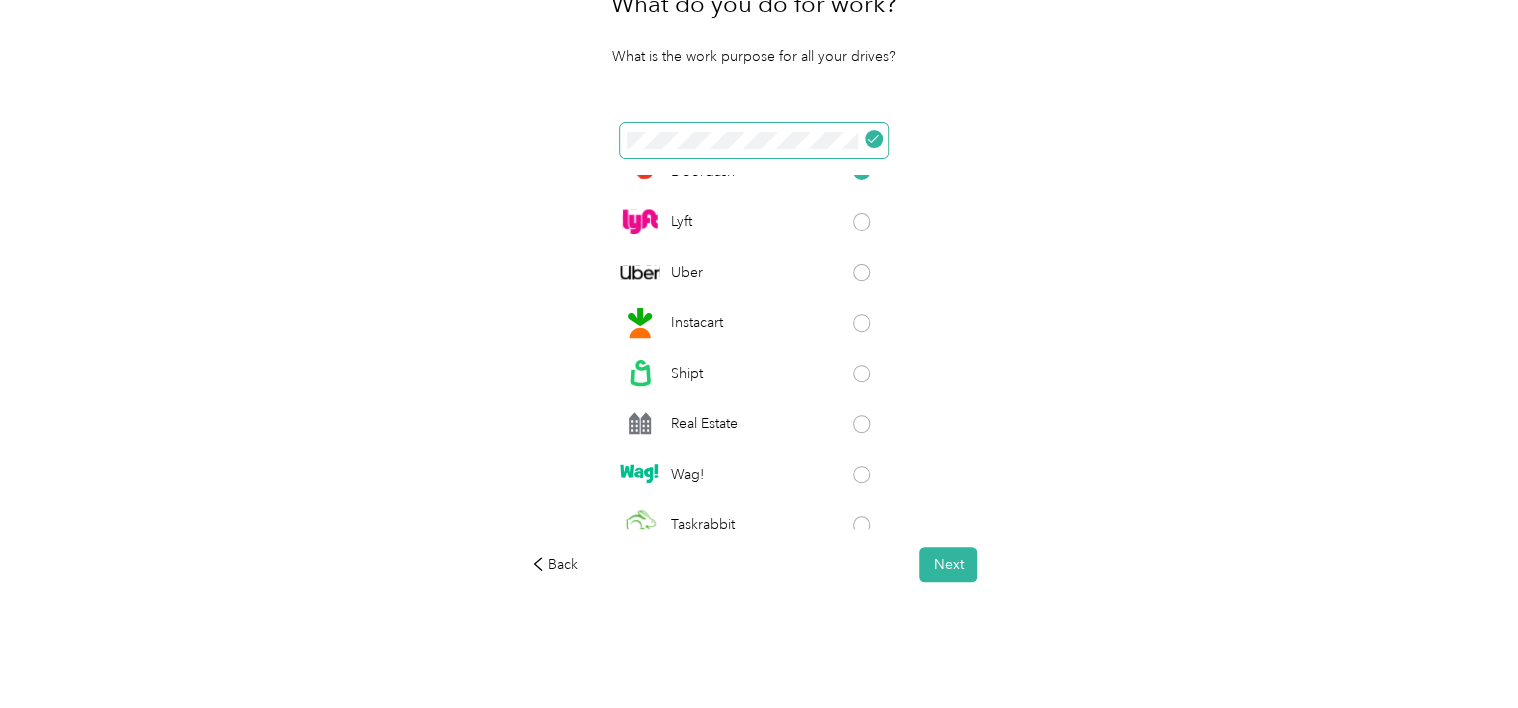 scroll, scrollTop: 0, scrollLeft: 0, axis: both 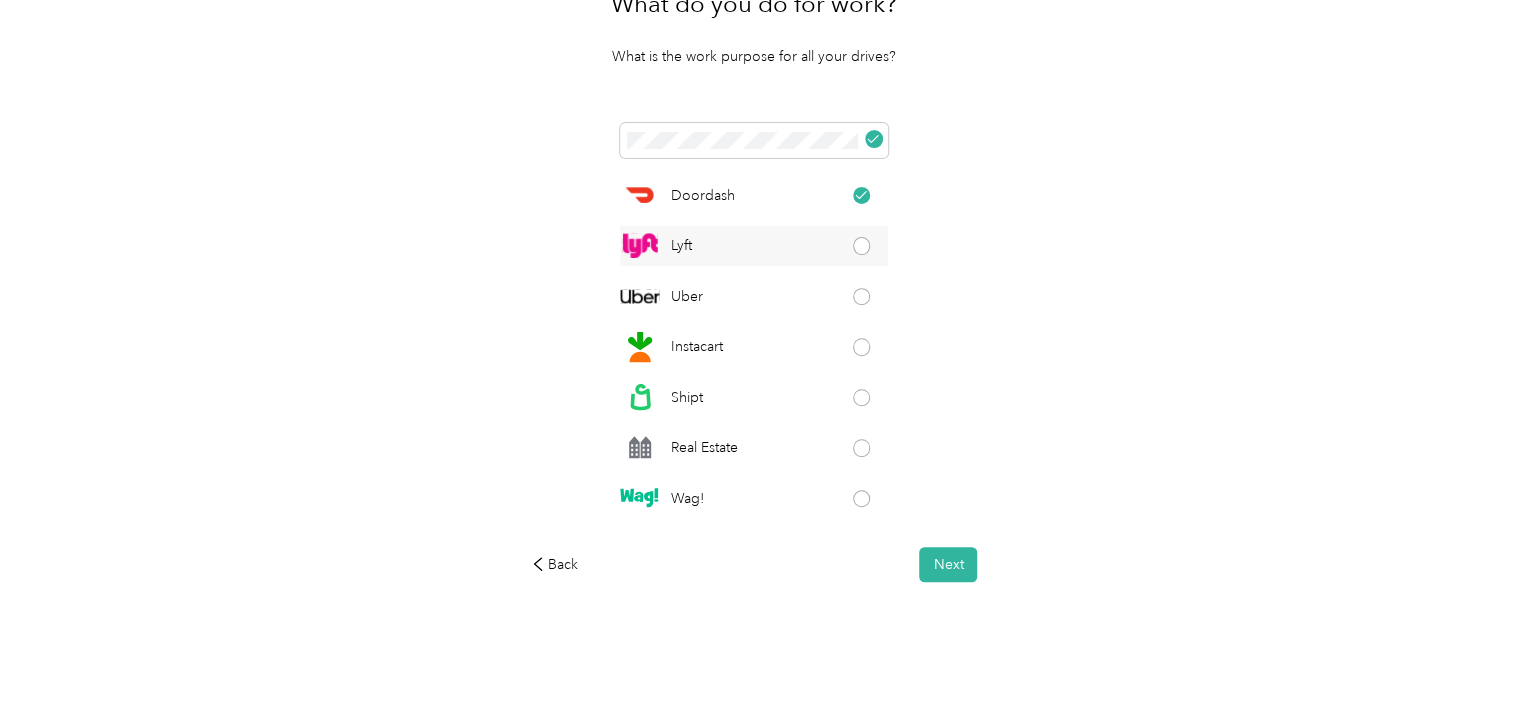 click at bounding box center [862, 246] 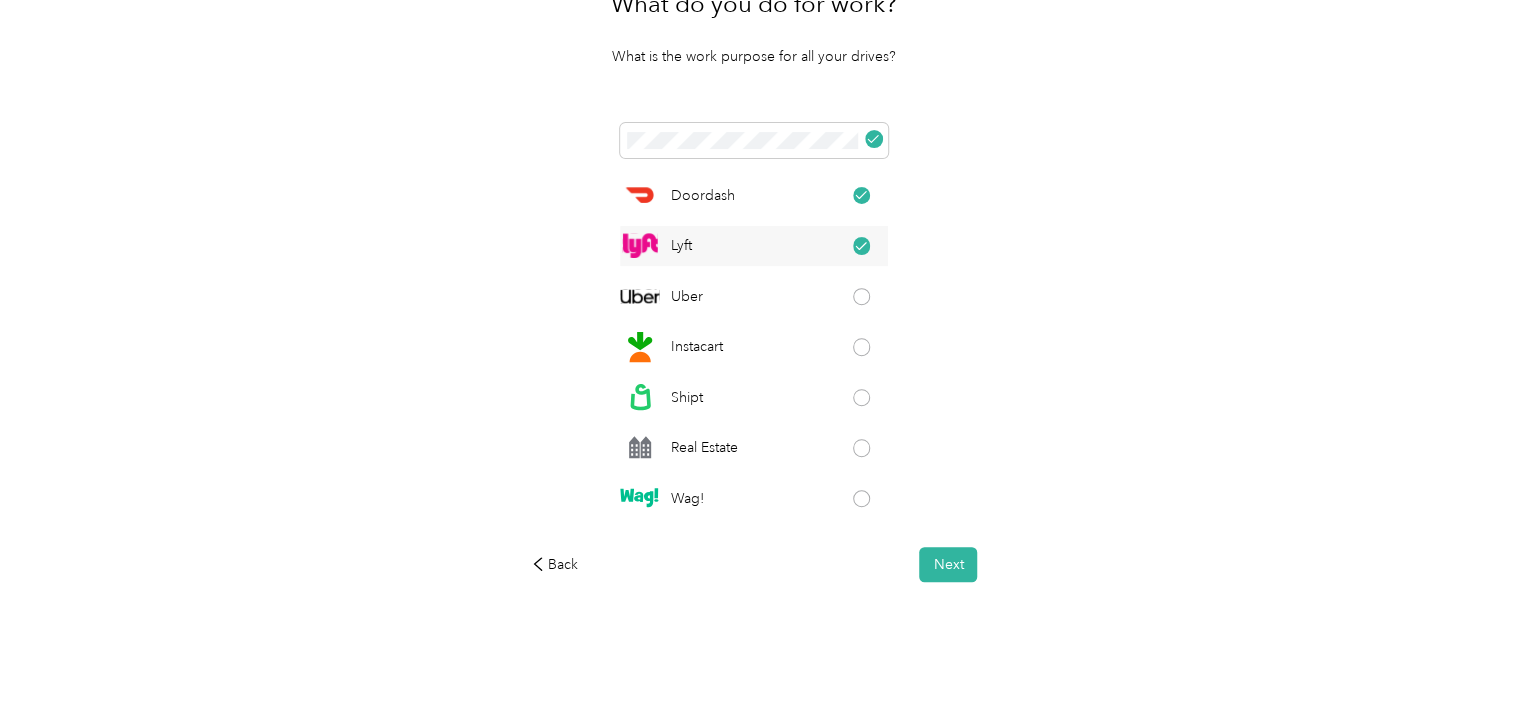 click 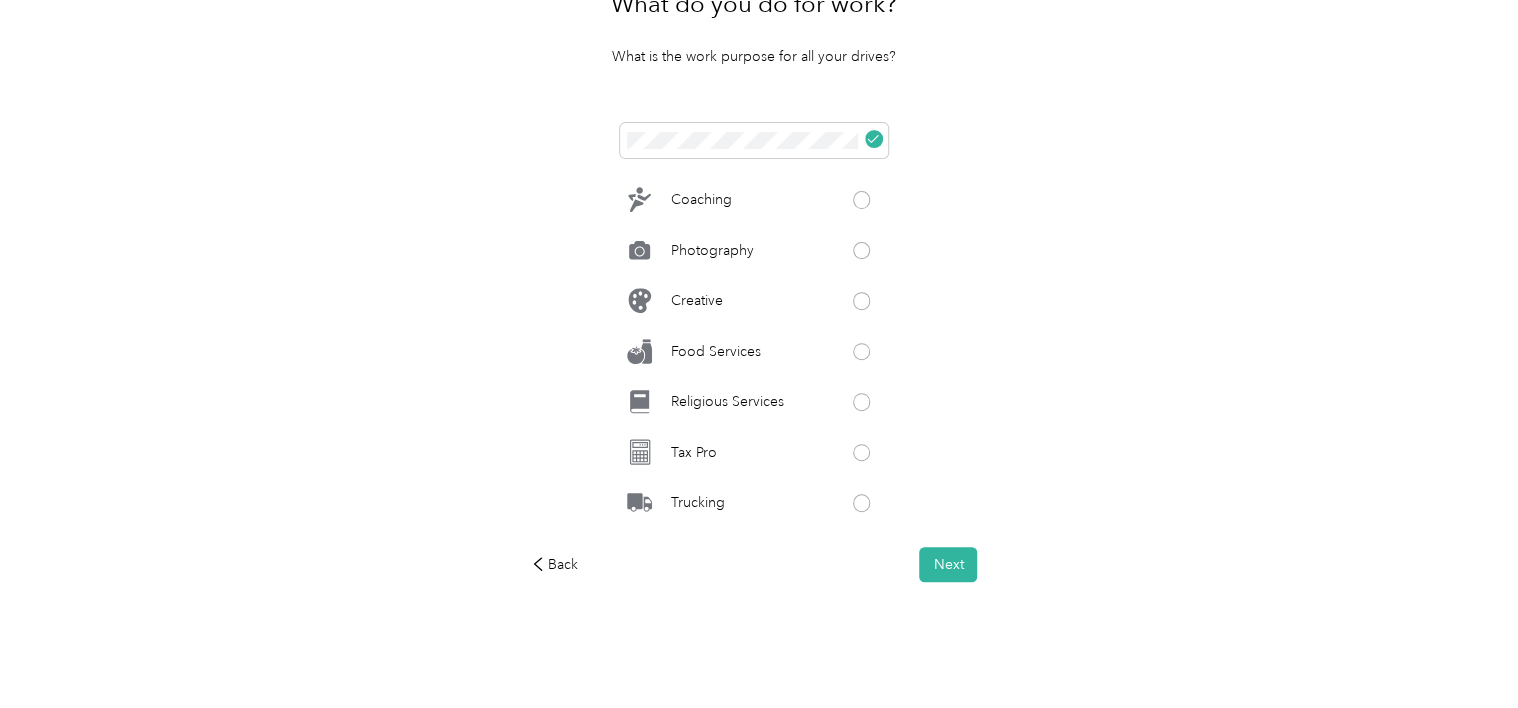 scroll, scrollTop: 998, scrollLeft: 0, axis: vertical 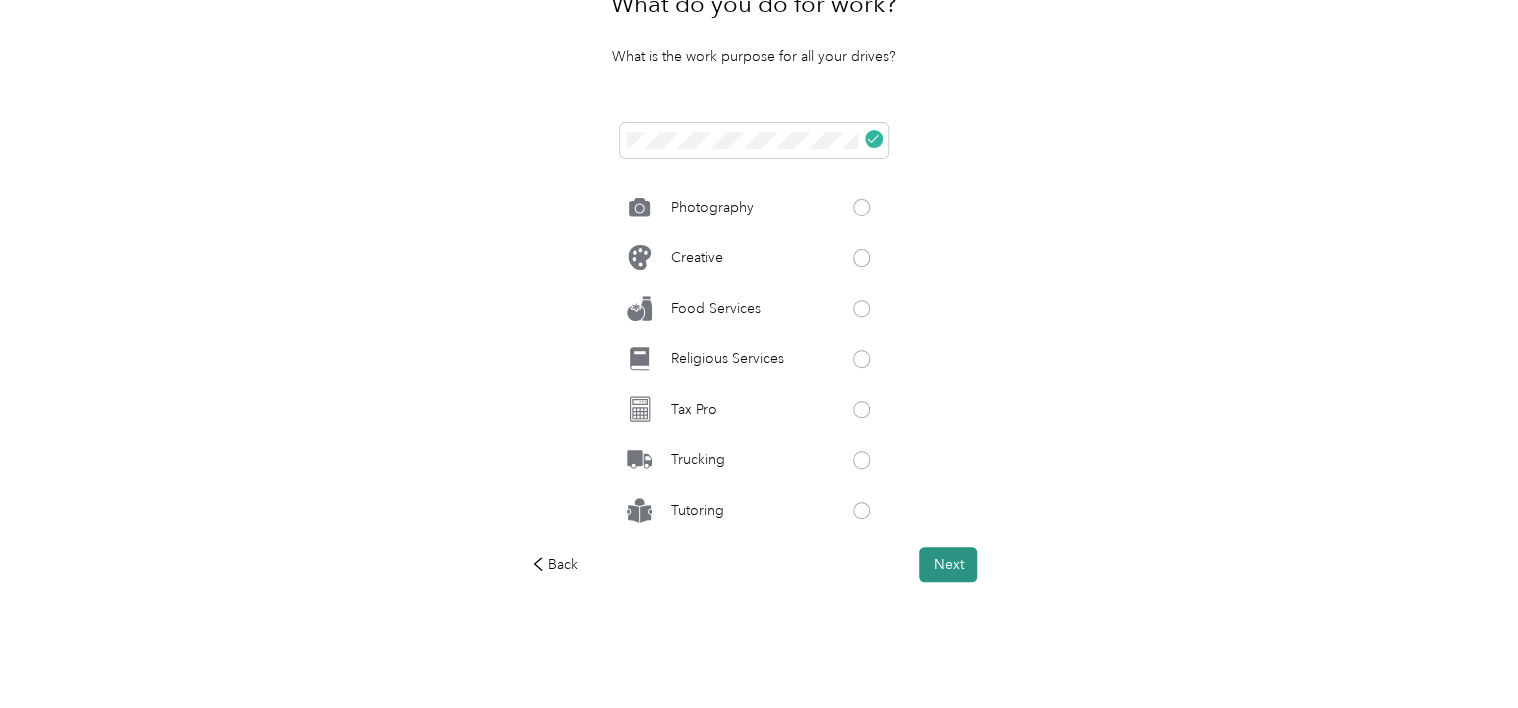 click on "Next" at bounding box center [948, 564] 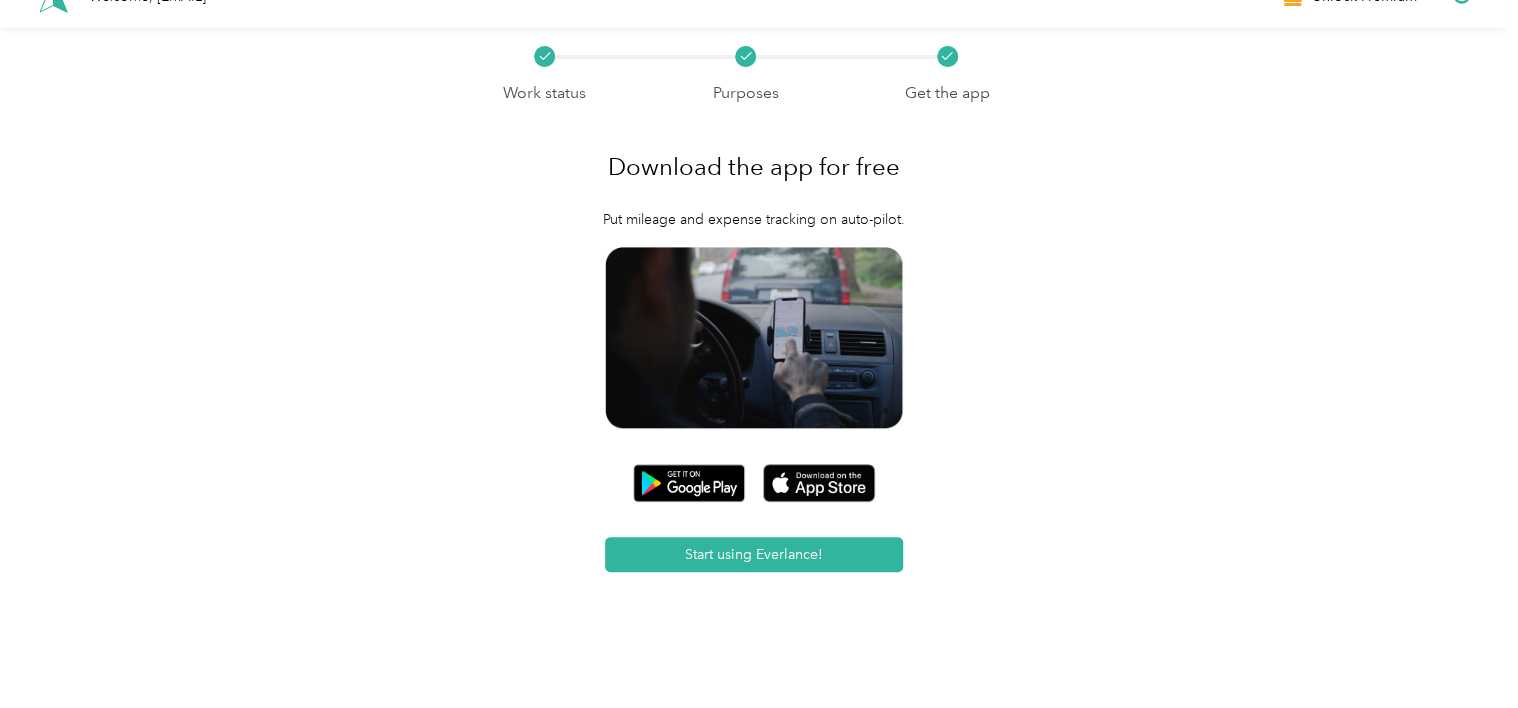 scroll, scrollTop: 61, scrollLeft: 0, axis: vertical 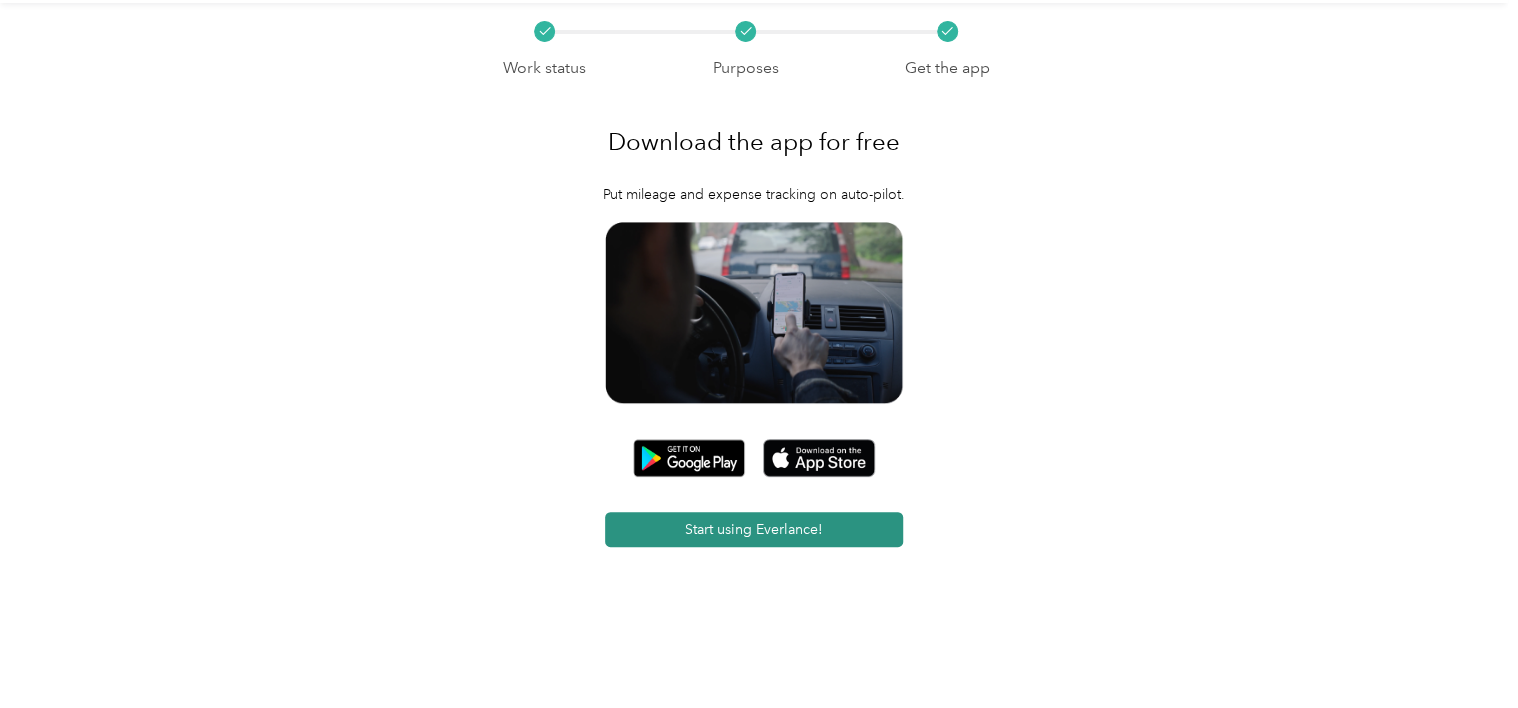 click on "Start using Everlance!" at bounding box center [754, 529] 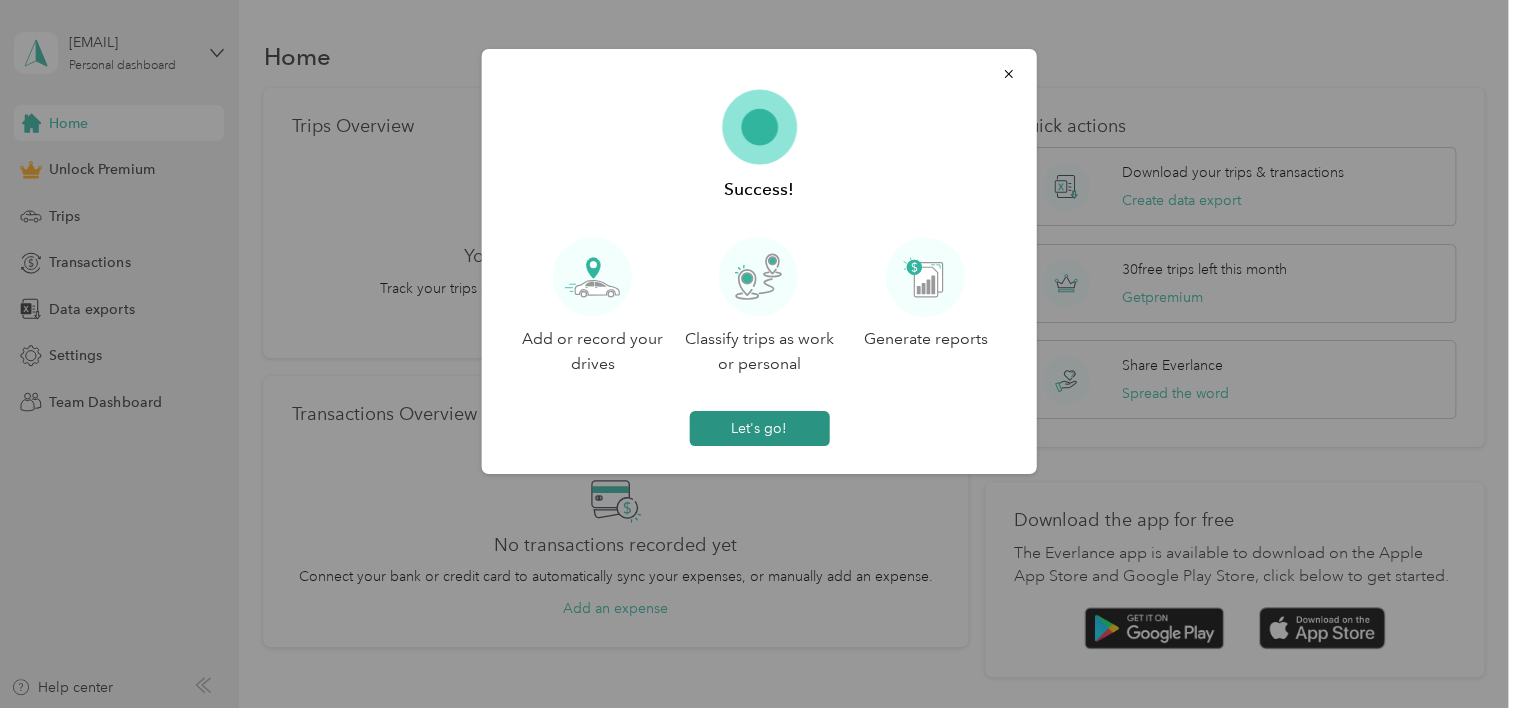click on "Let's go!" at bounding box center [759, 428] 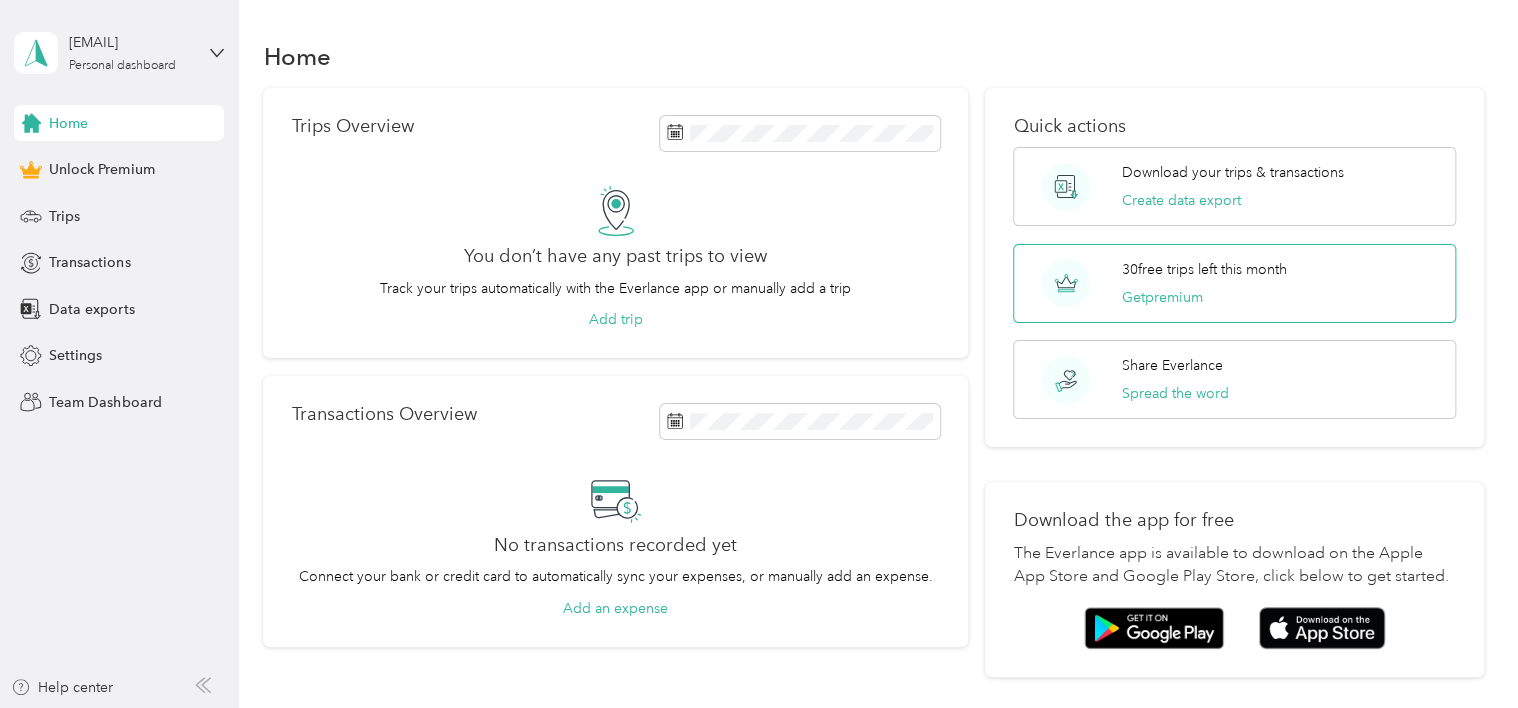 click on "30  free trips left this month" at bounding box center (1204, 269) 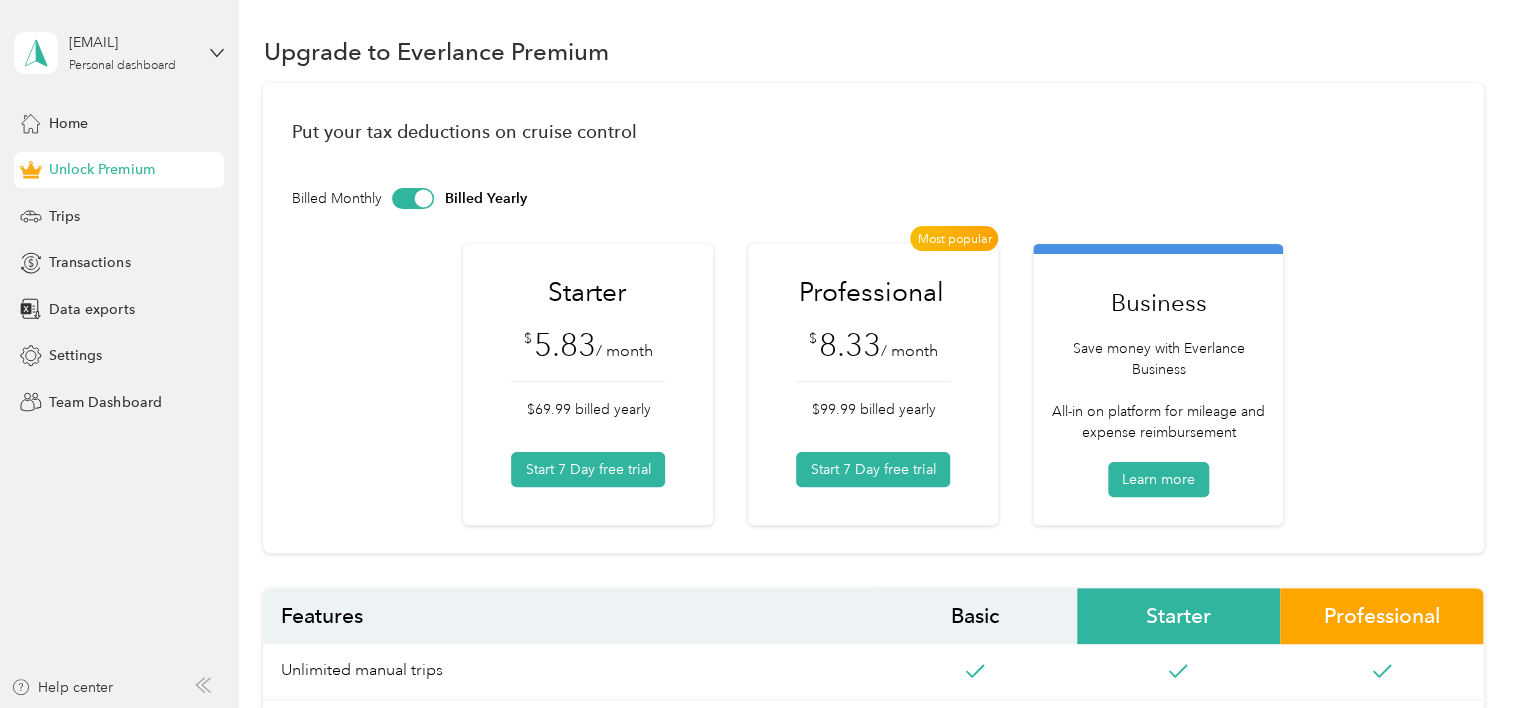 scroll, scrollTop: 0, scrollLeft: 0, axis: both 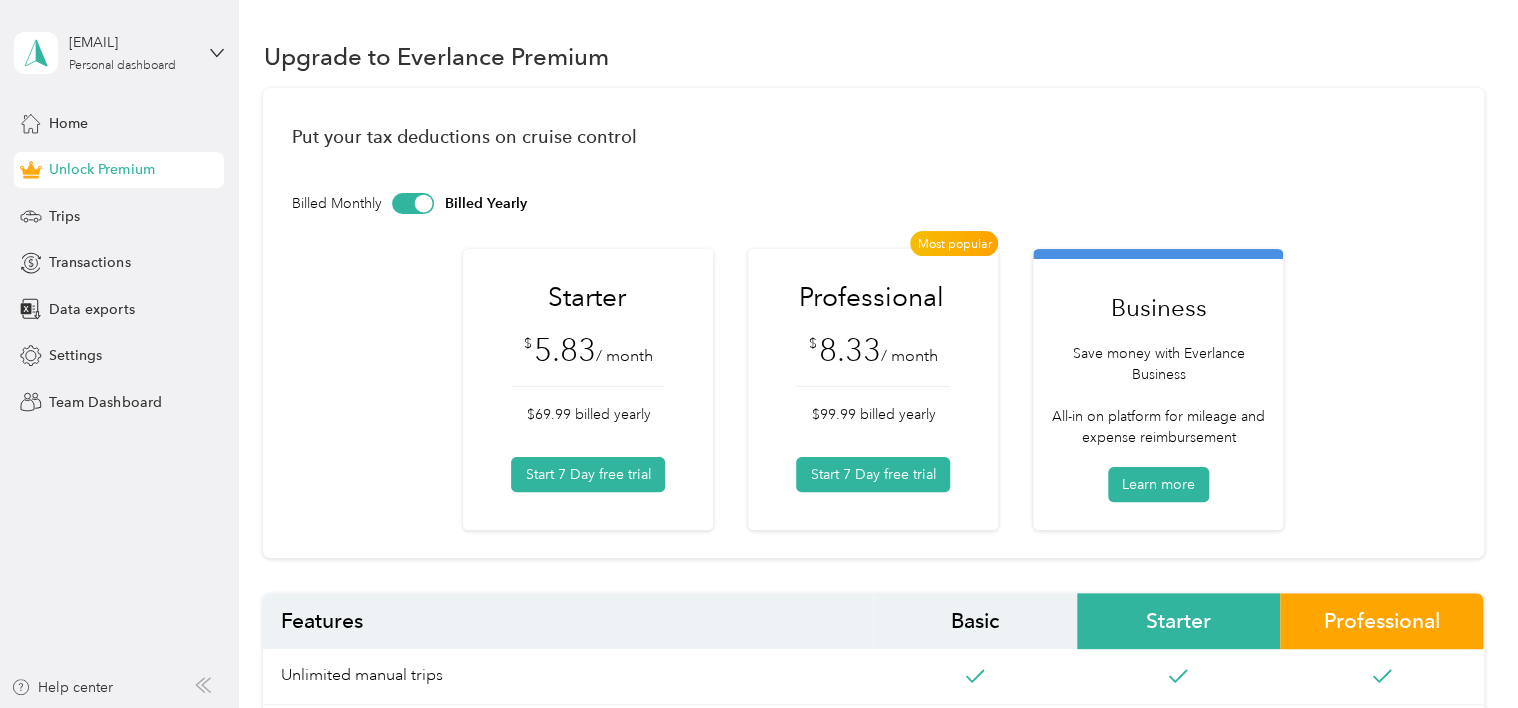 click at bounding box center (424, 203) 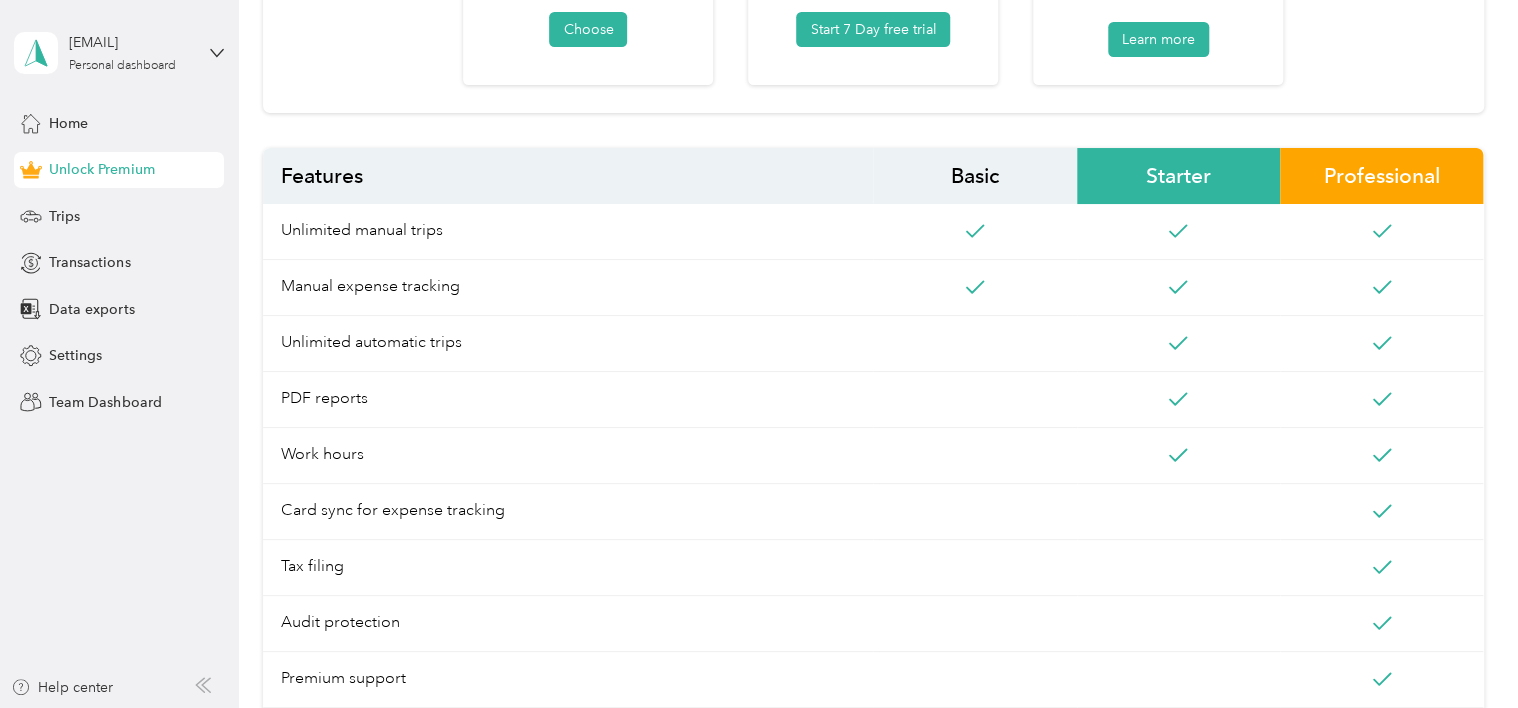 scroll, scrollTop: 400, scrollLeft: 0, axis: vertical 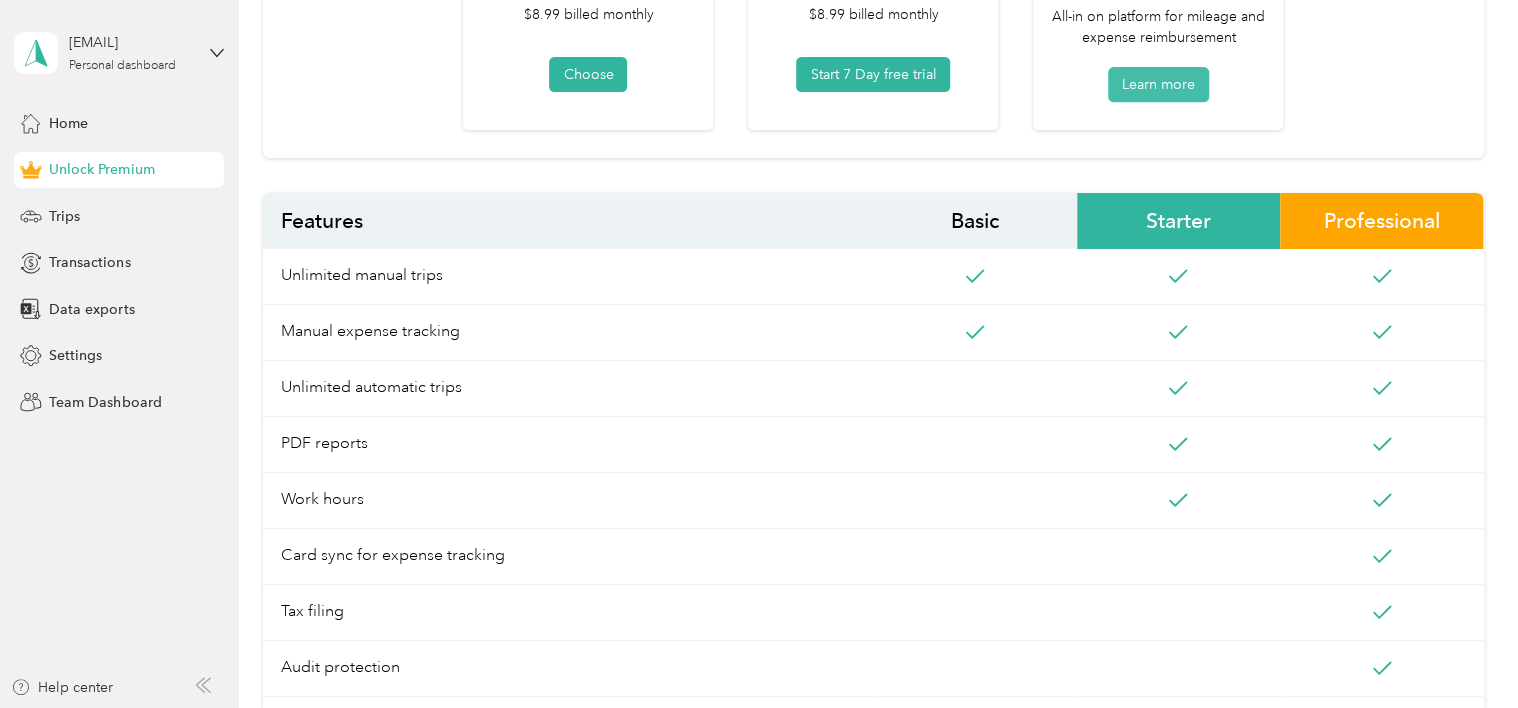 click on "Learn more" at bounding box center [1158, 84] 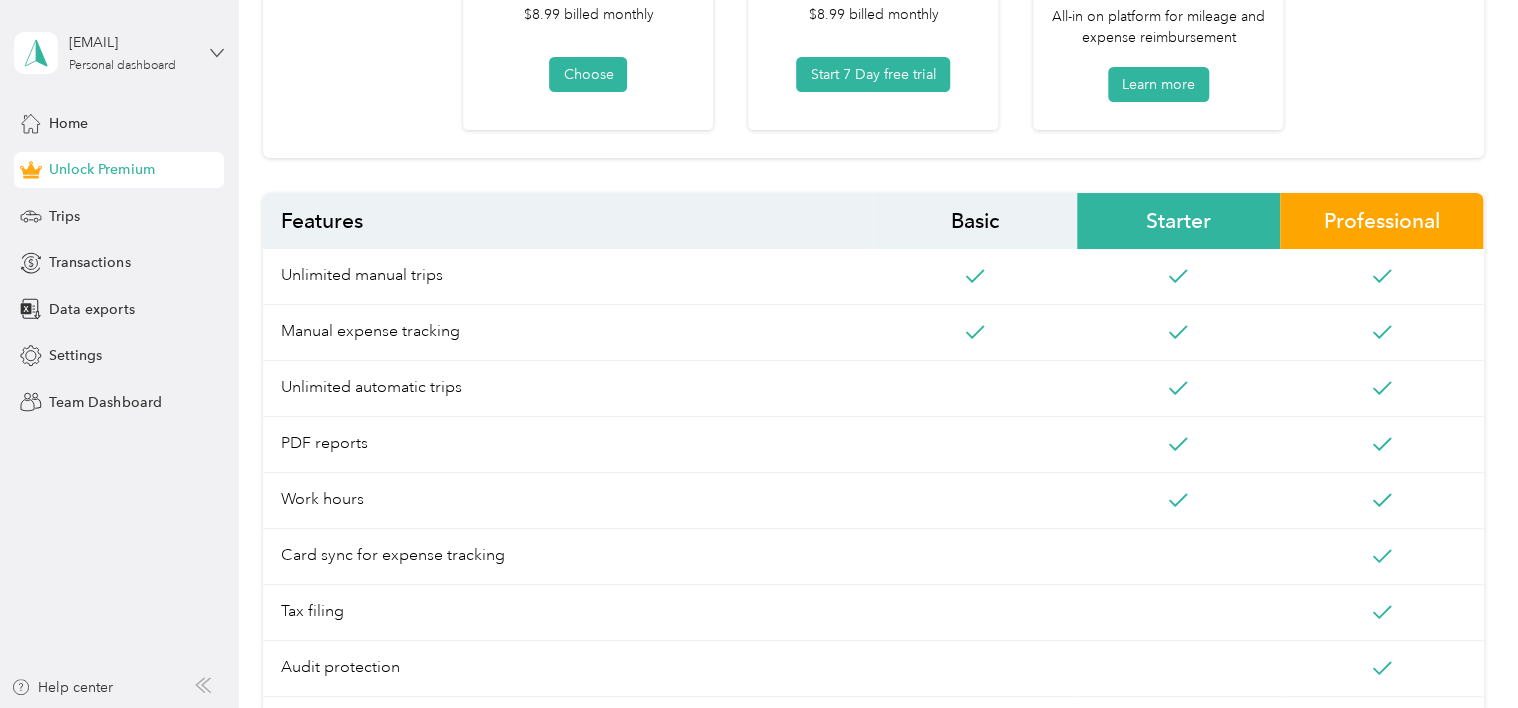 click 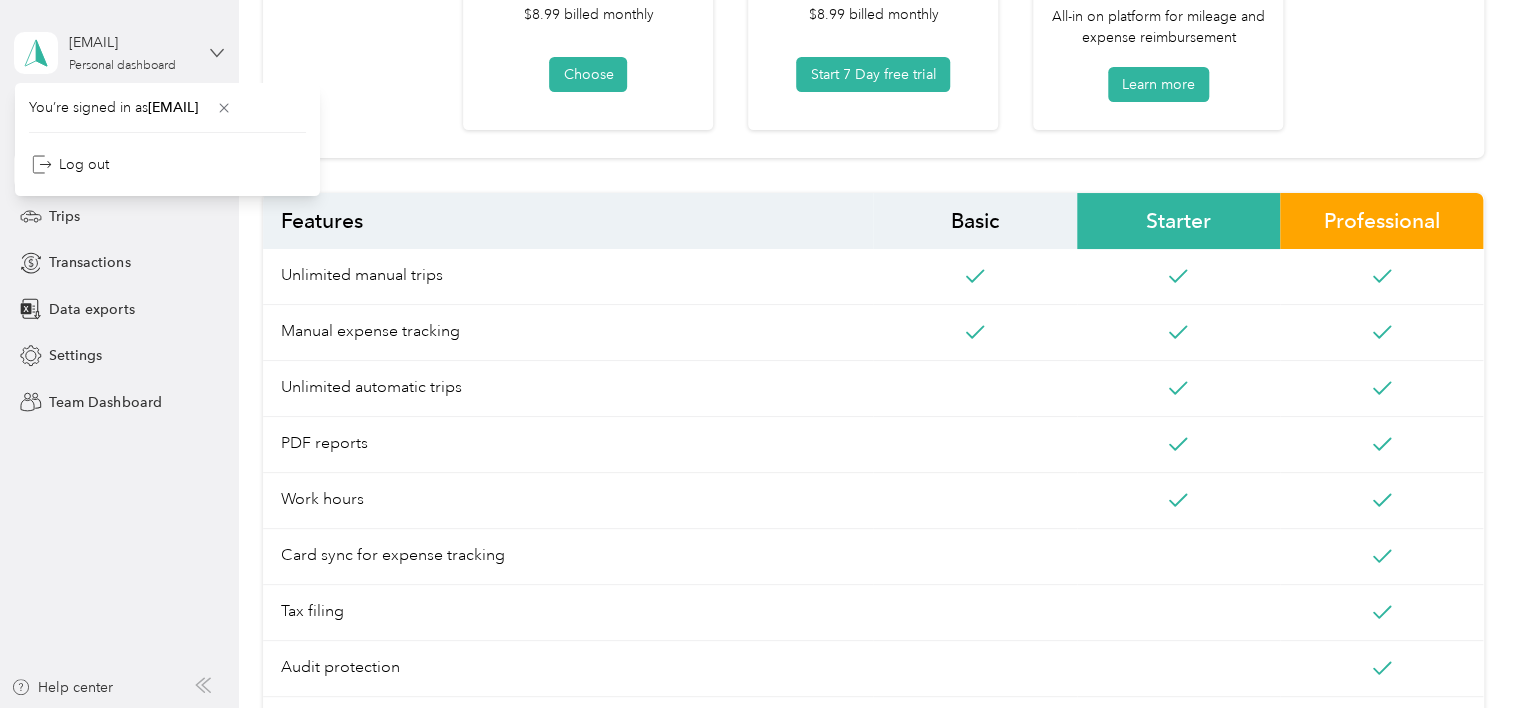 click 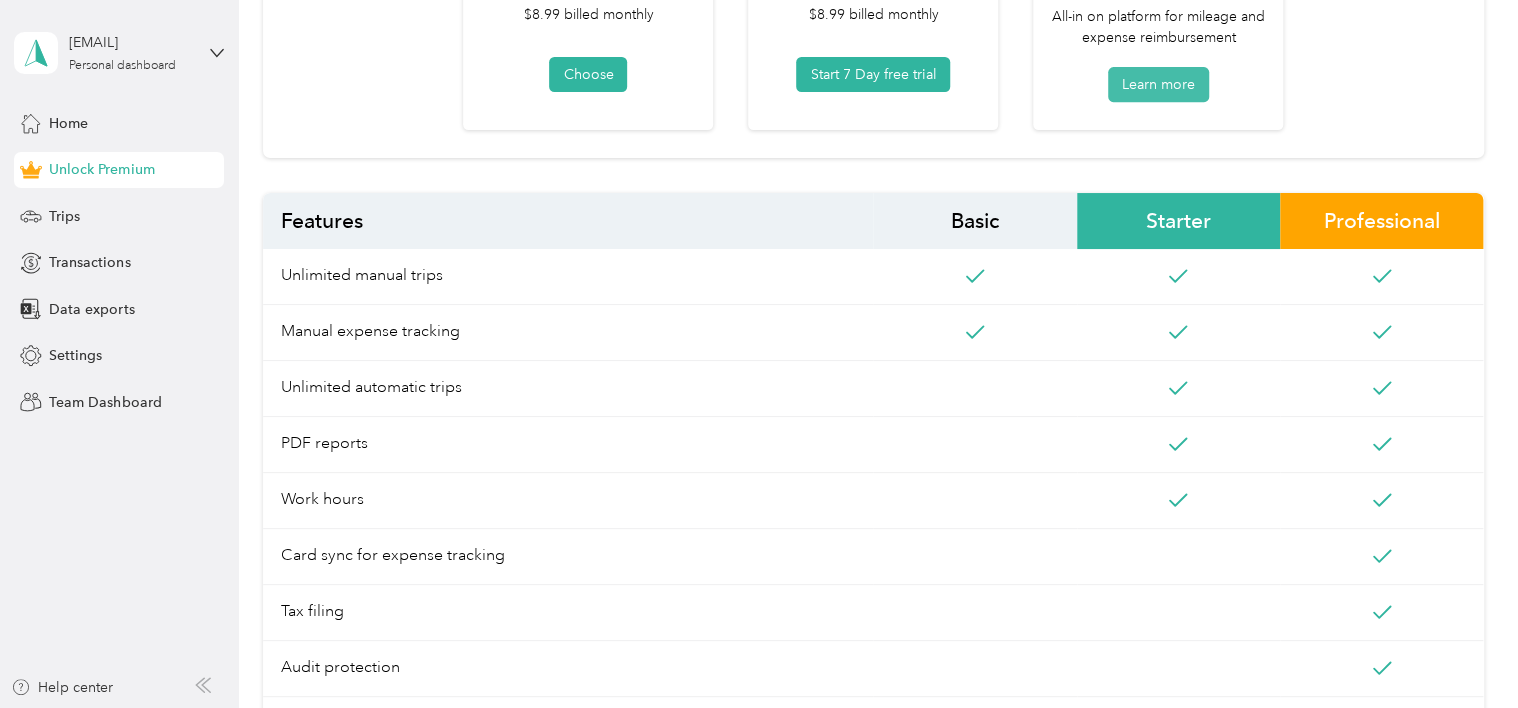click on "Learn more" at bounding box center (1158, 84) 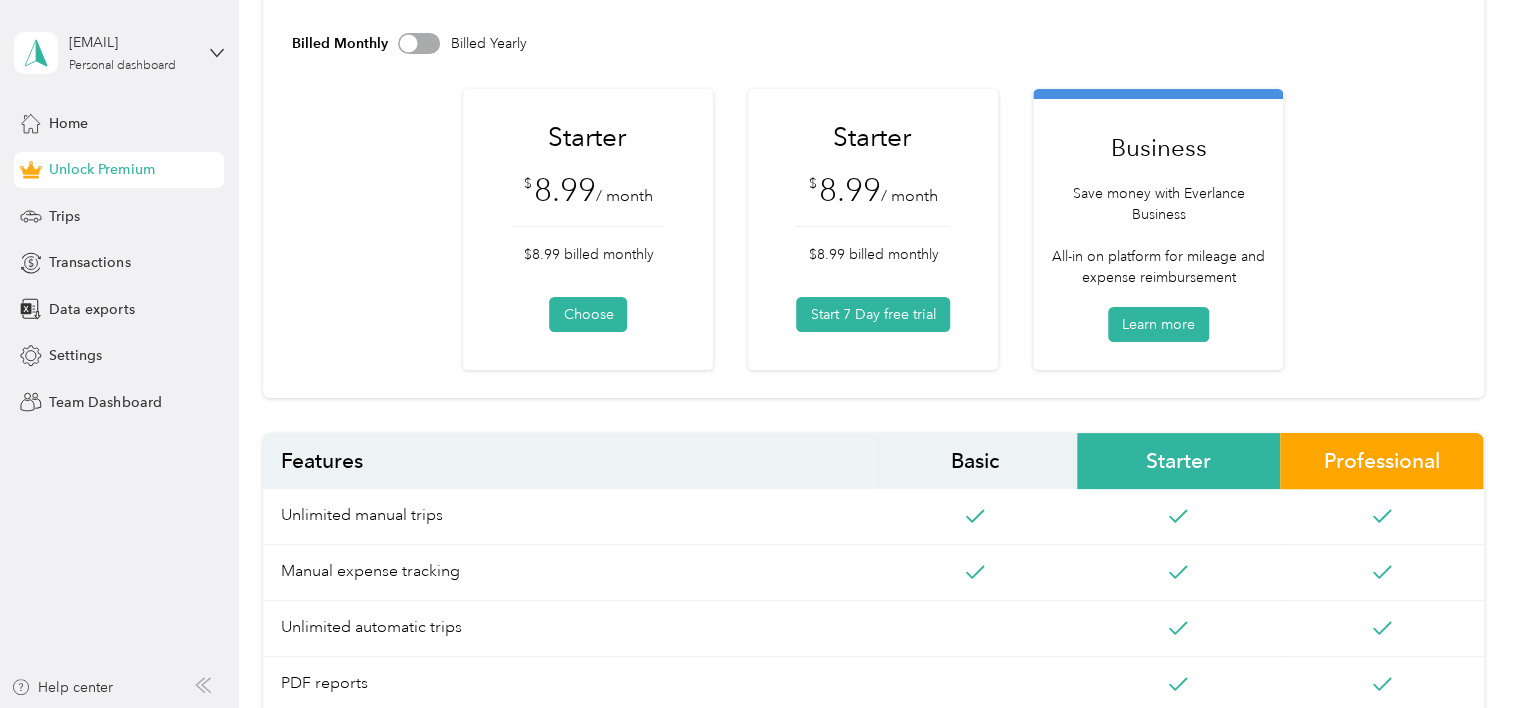 scroll, scrollTop: 0, scrollLeft: 0, axis: both 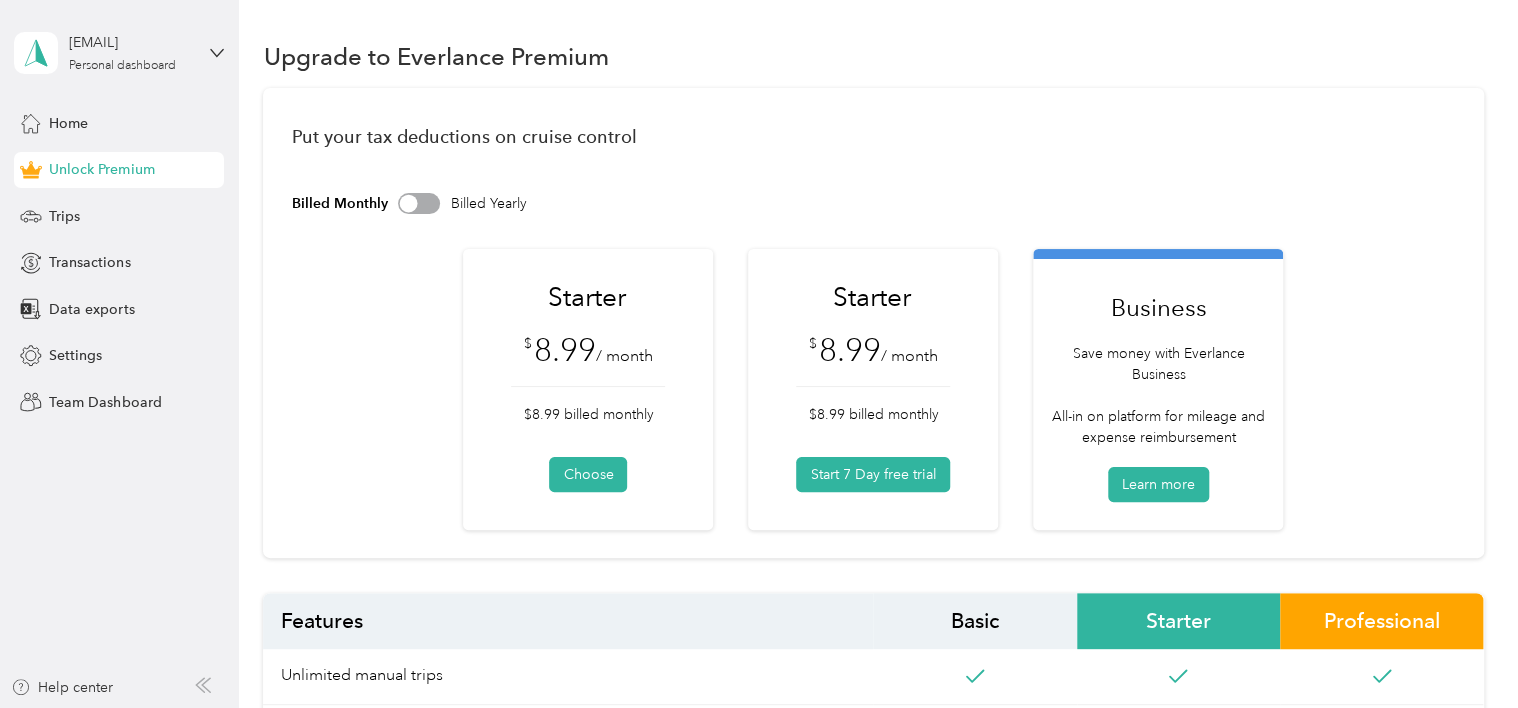 click at bounding box center [409, 203] 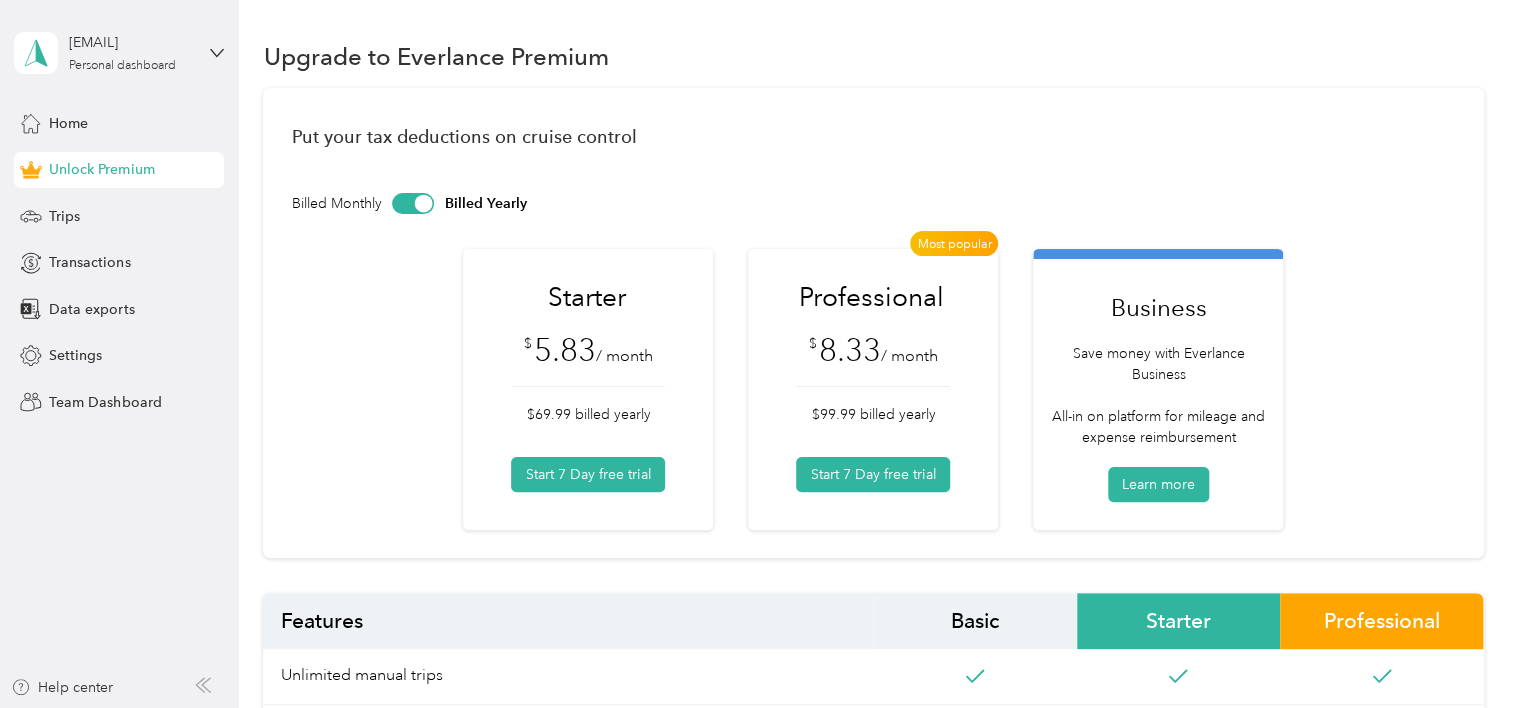 click at bounding box center (424, 203) 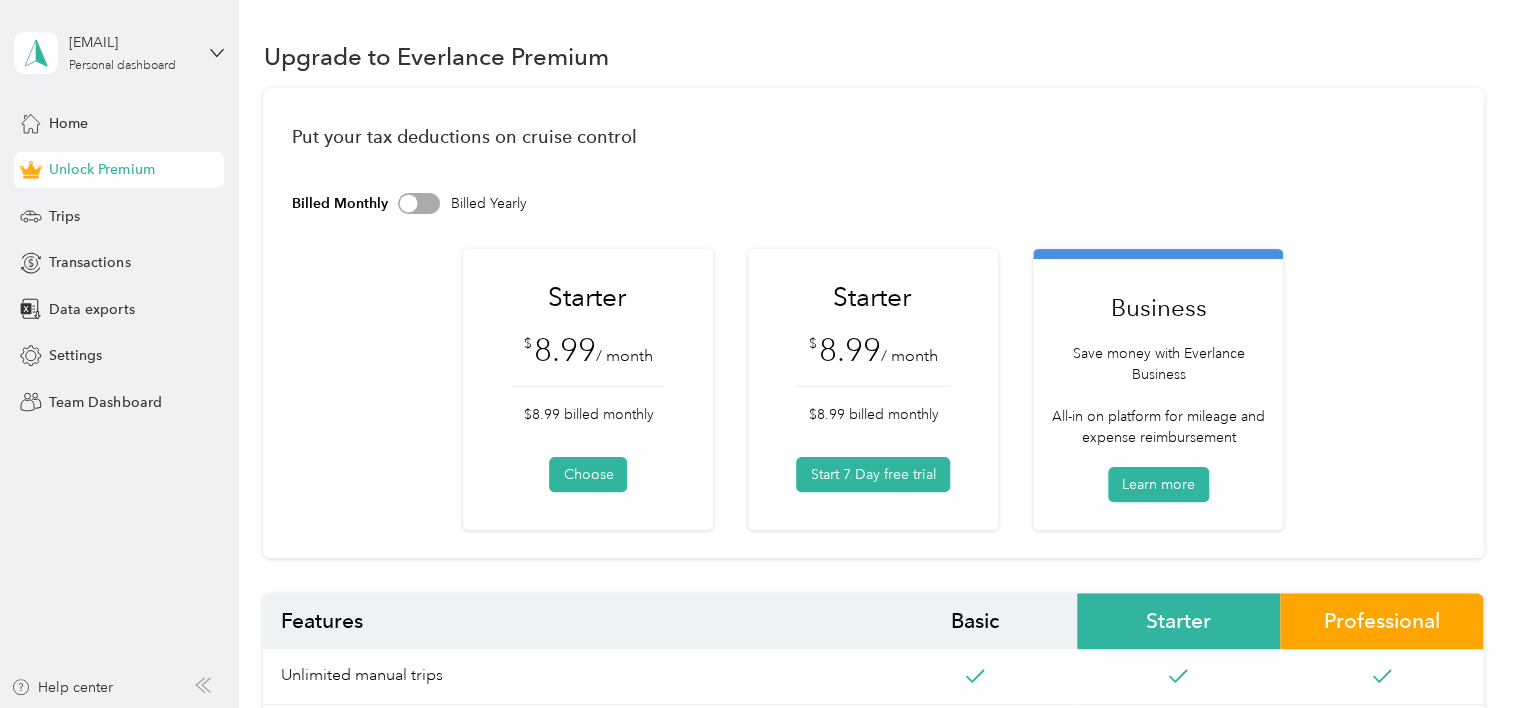 click at bounding box center [409, 203] 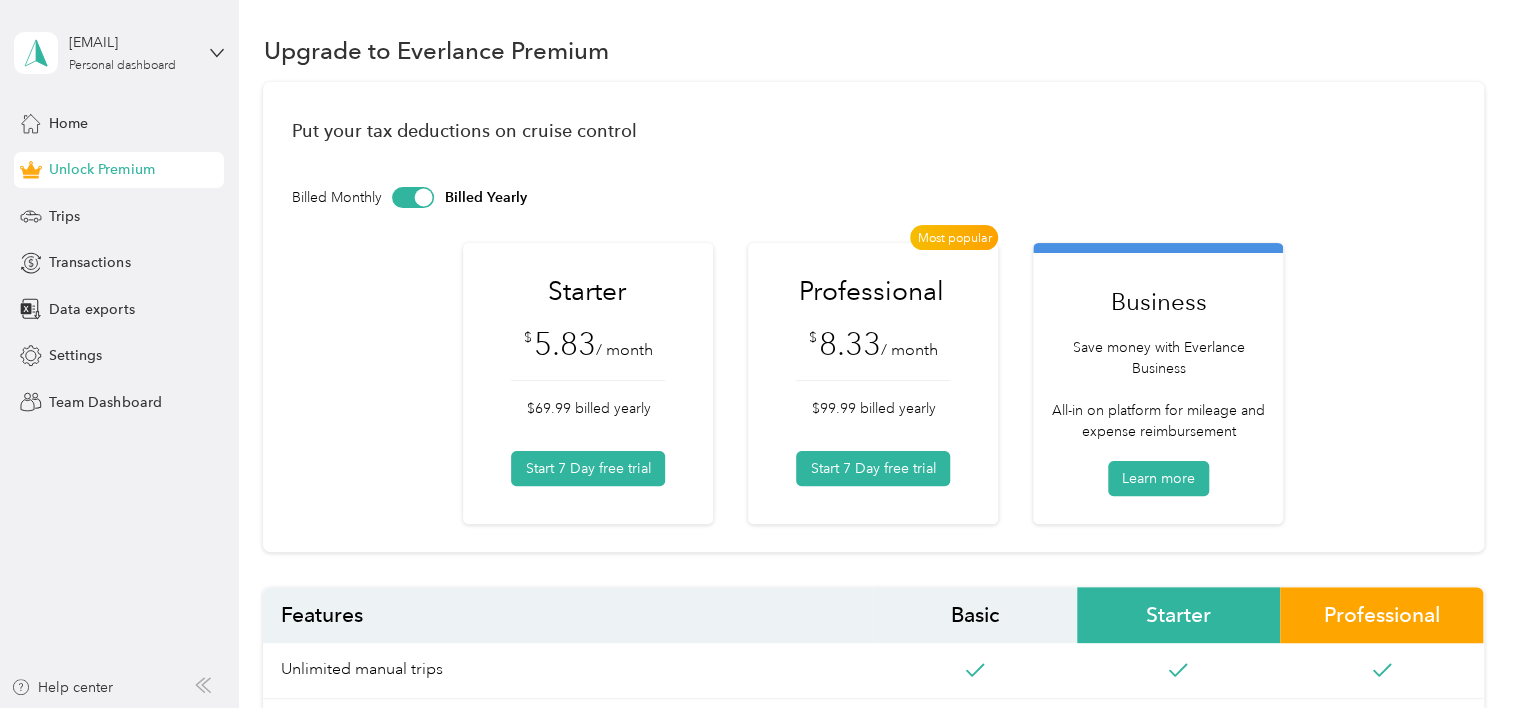 scroll, scrollTop: 0, scrollLeft: 0, axis: both 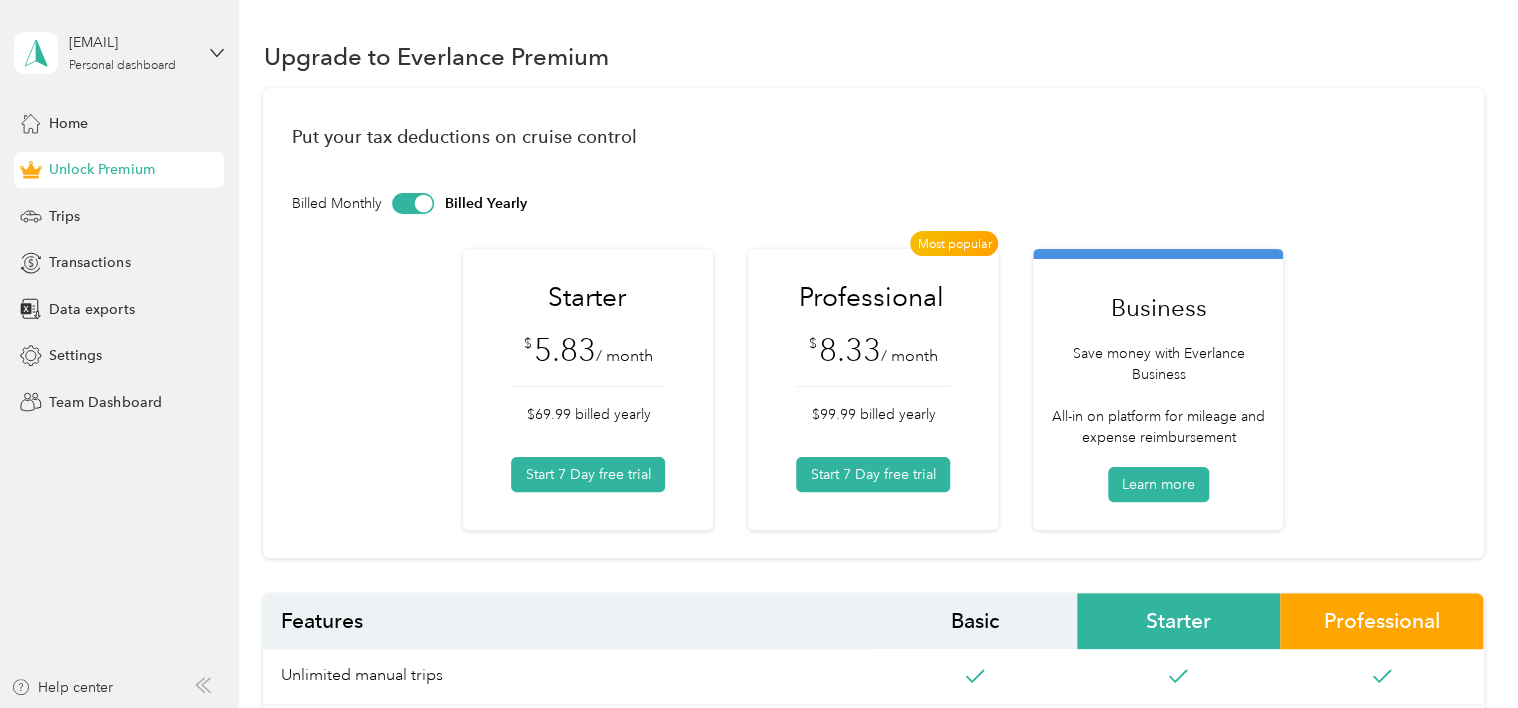 click at bounding box center [424, 203] 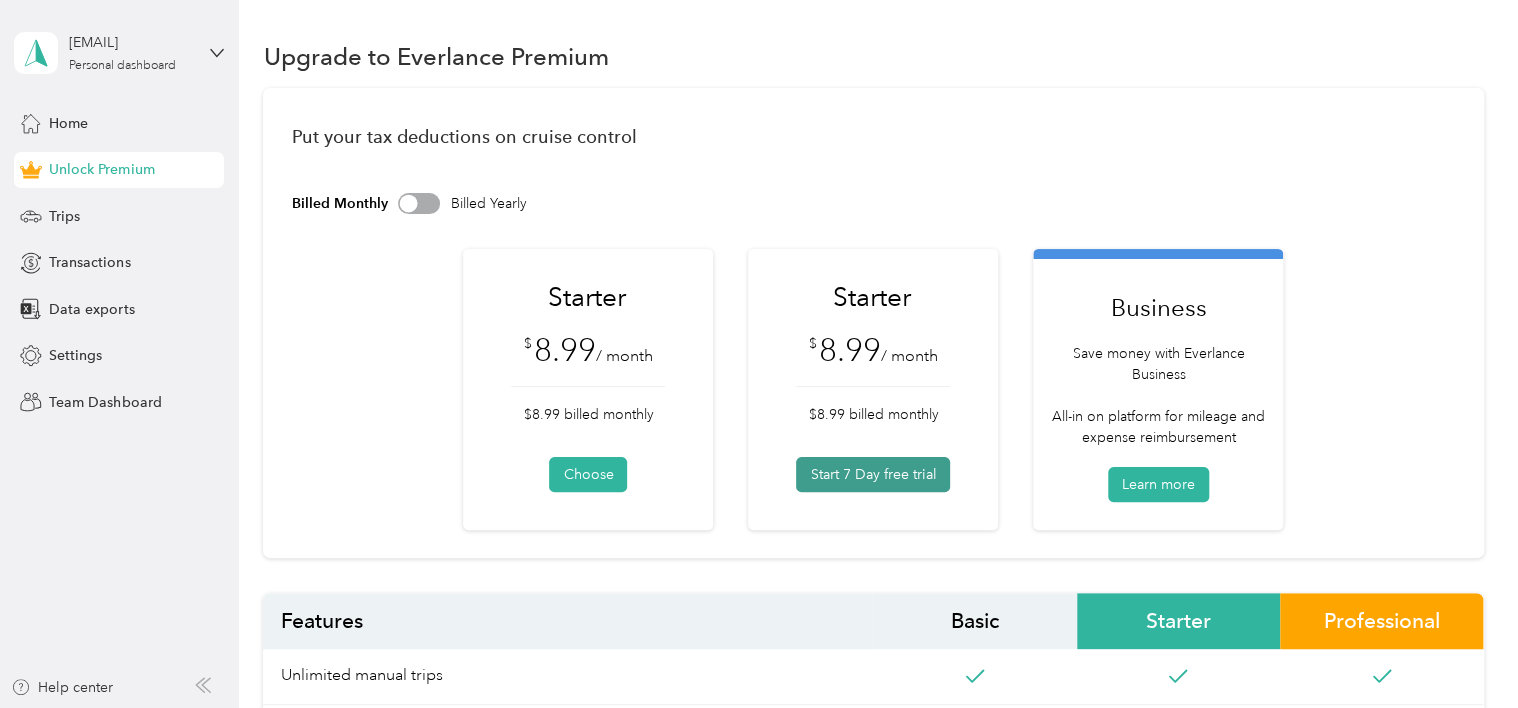 click on "Start 7 Day free trial" at bounding box center [873, 474] 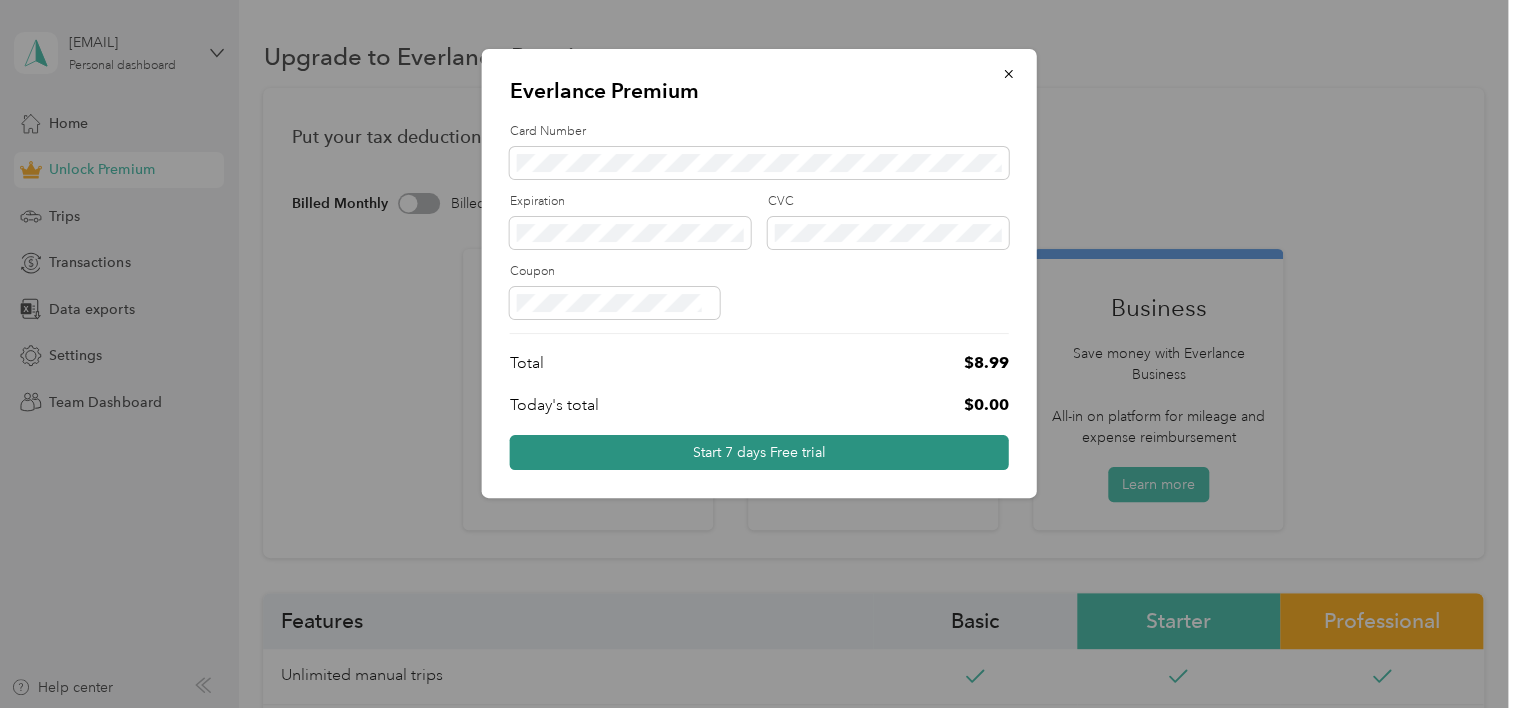 click on "Start 7 days Free trial" at bounding box center [759, 452] 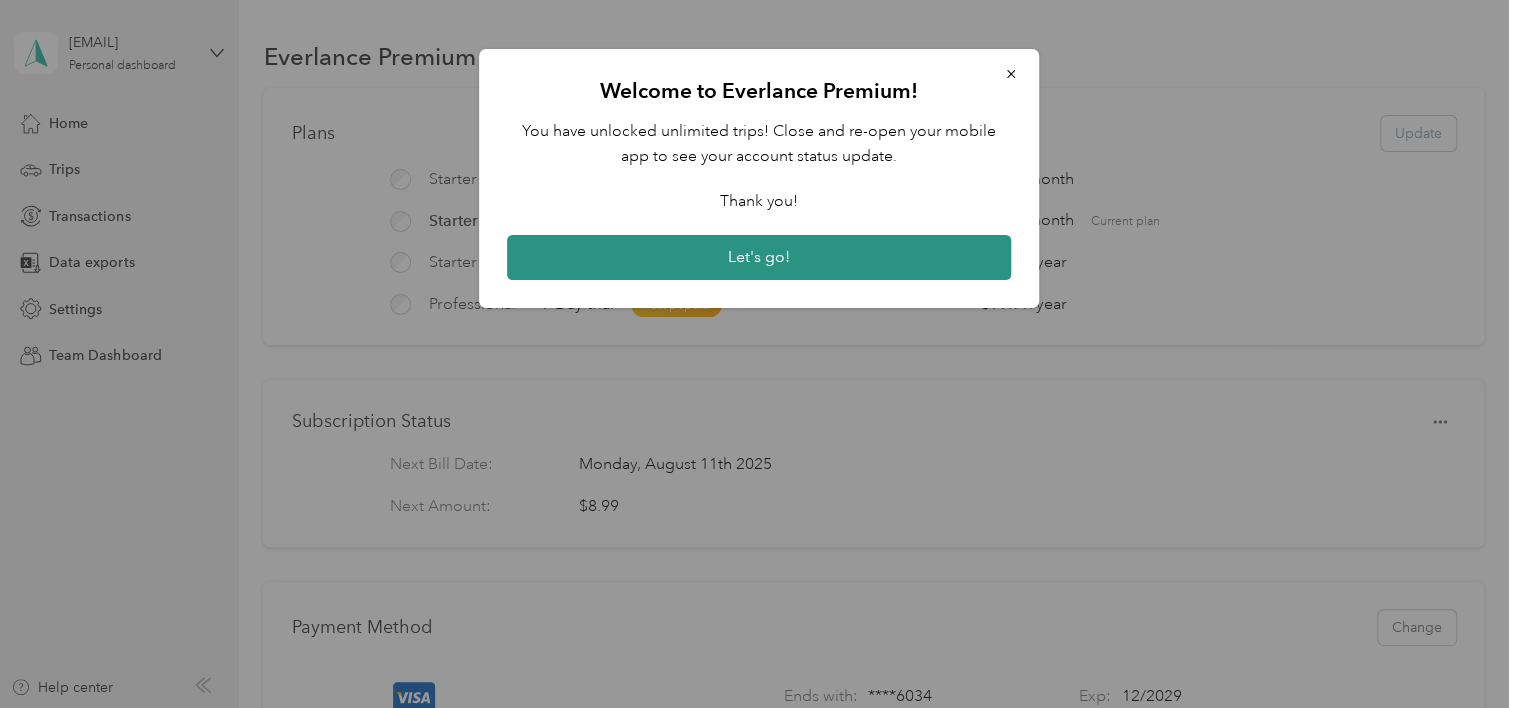 click on "Let's go!" at bounding box center [759, 258] 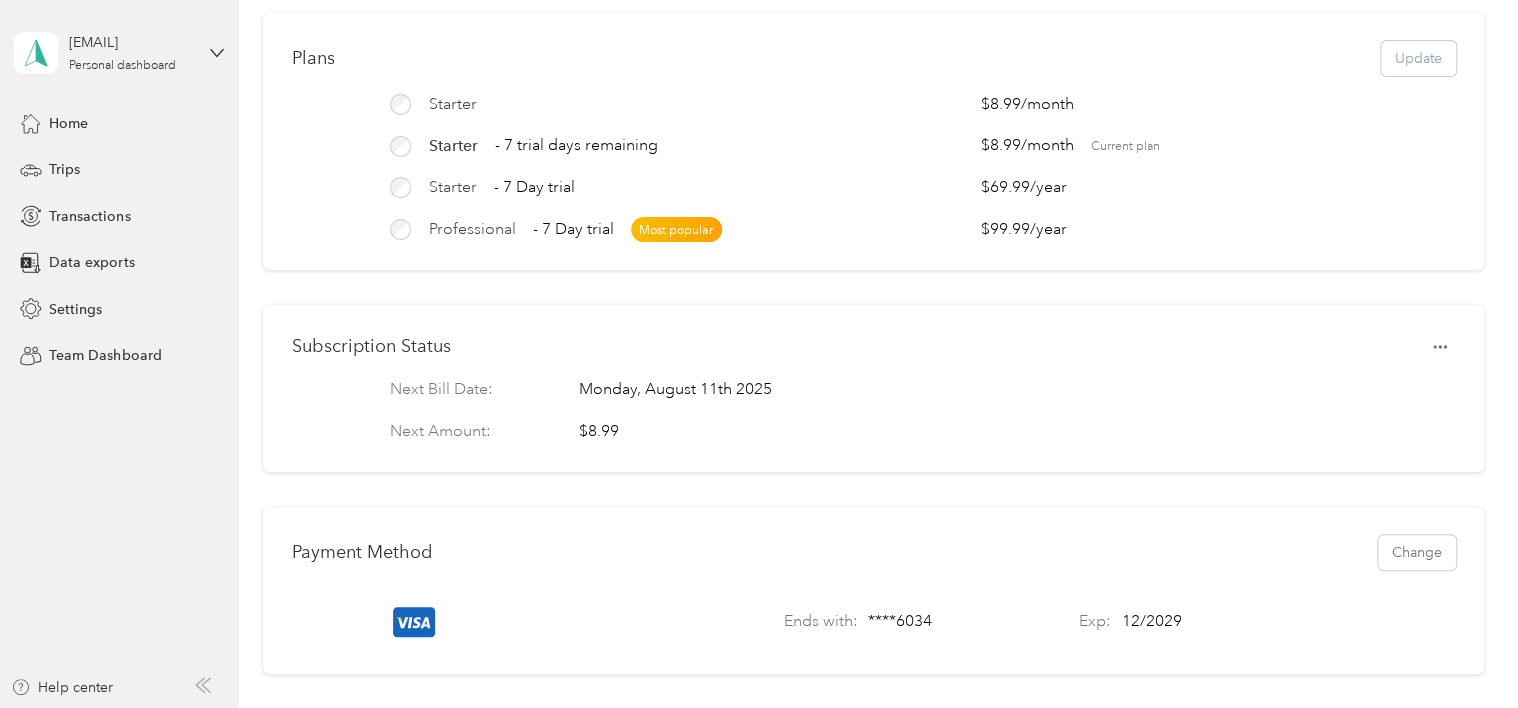 scroll, scrollTop: 400, scrollLeft: 0, axis: vertical 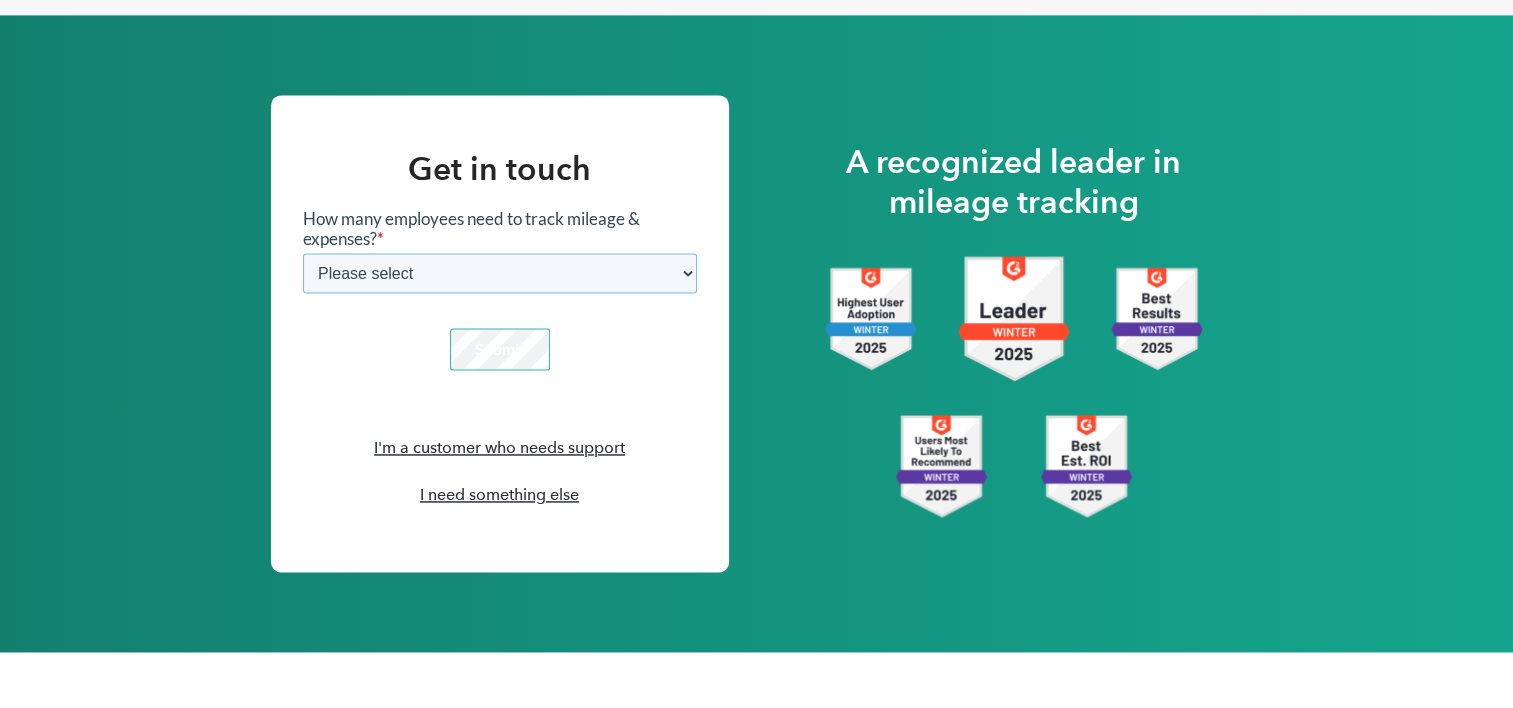 click on "Please select 1-4 5-19 20-39 40-99 100-299 300-599 600-999 1000+" at bounding box center (499, 272) 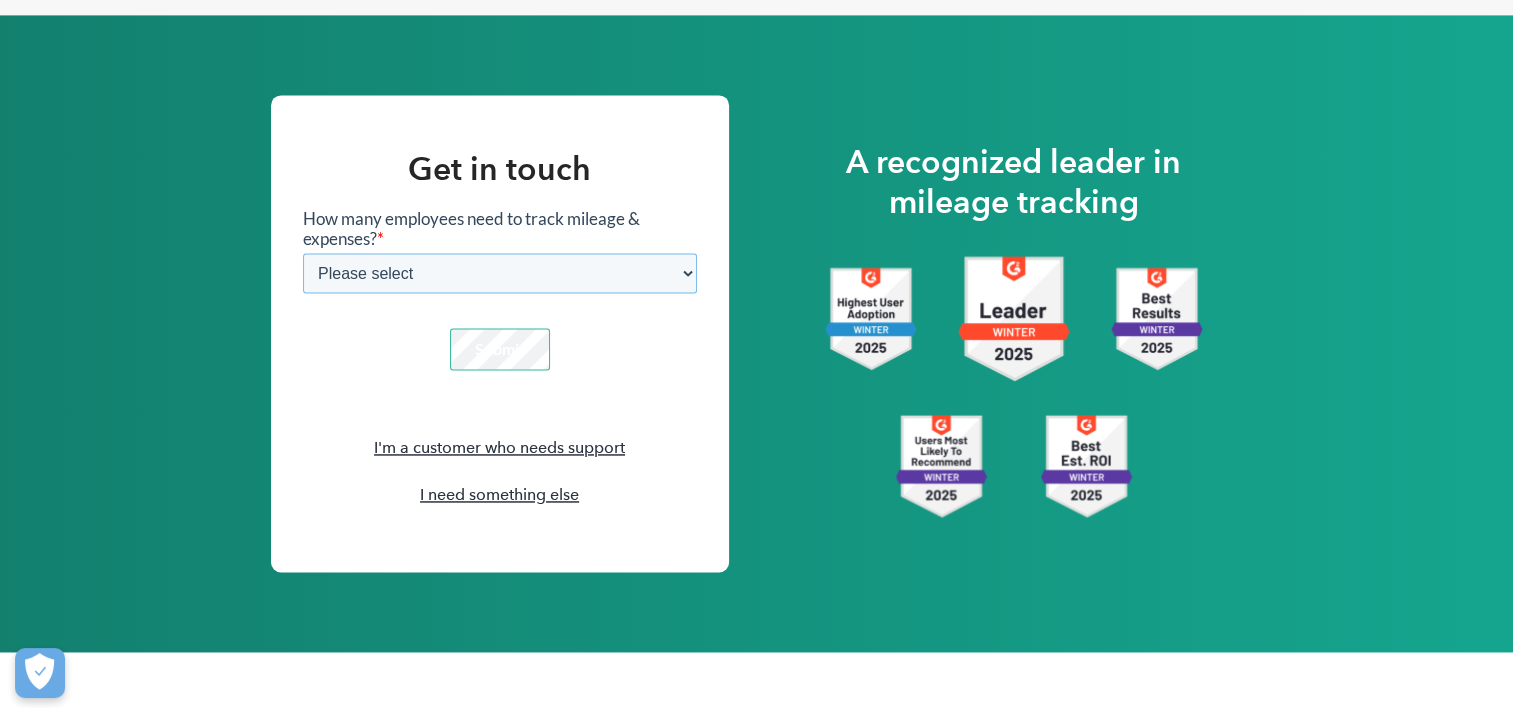 scroll, scrollTop: 0, scrollLeft: 0, axis: both 